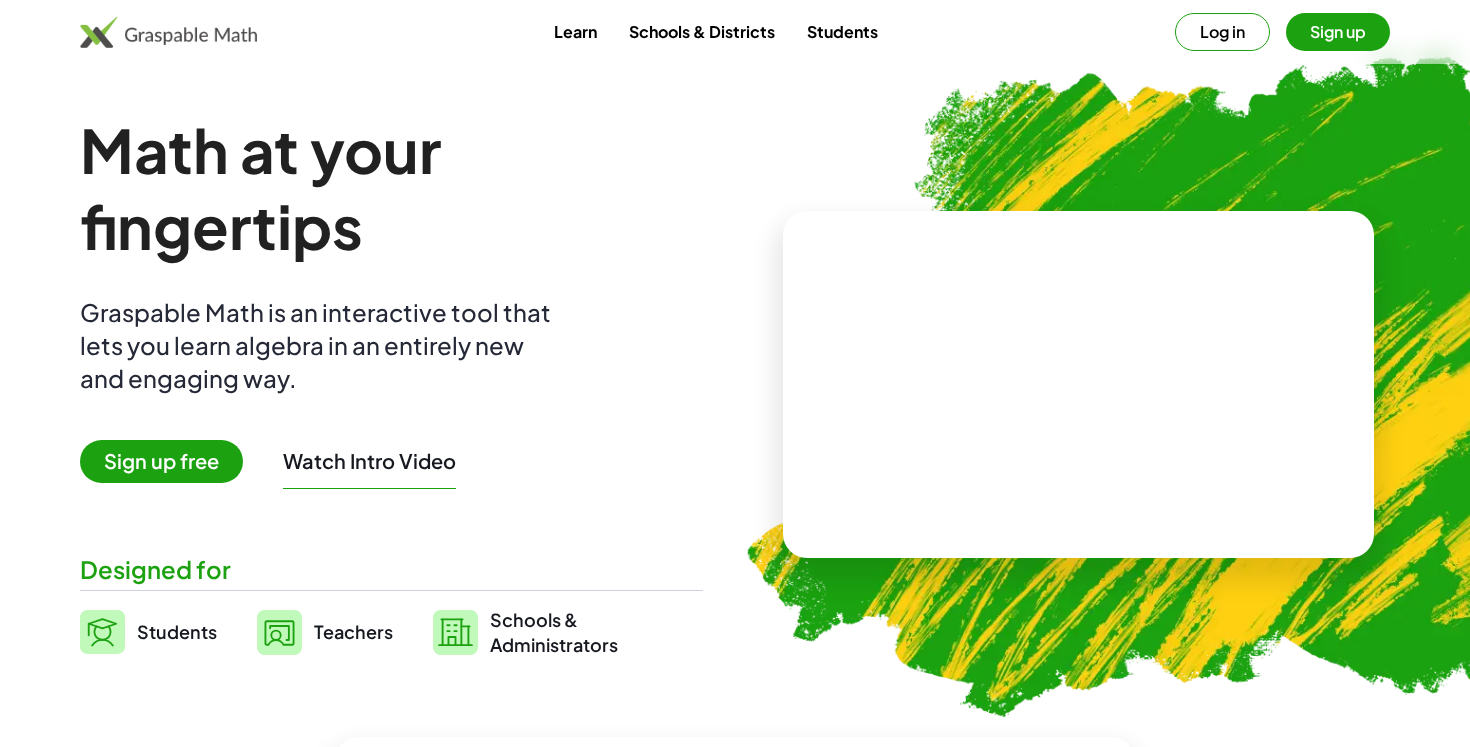 scroll, scrollTop: 0, scrollLeft: 0, axis: both 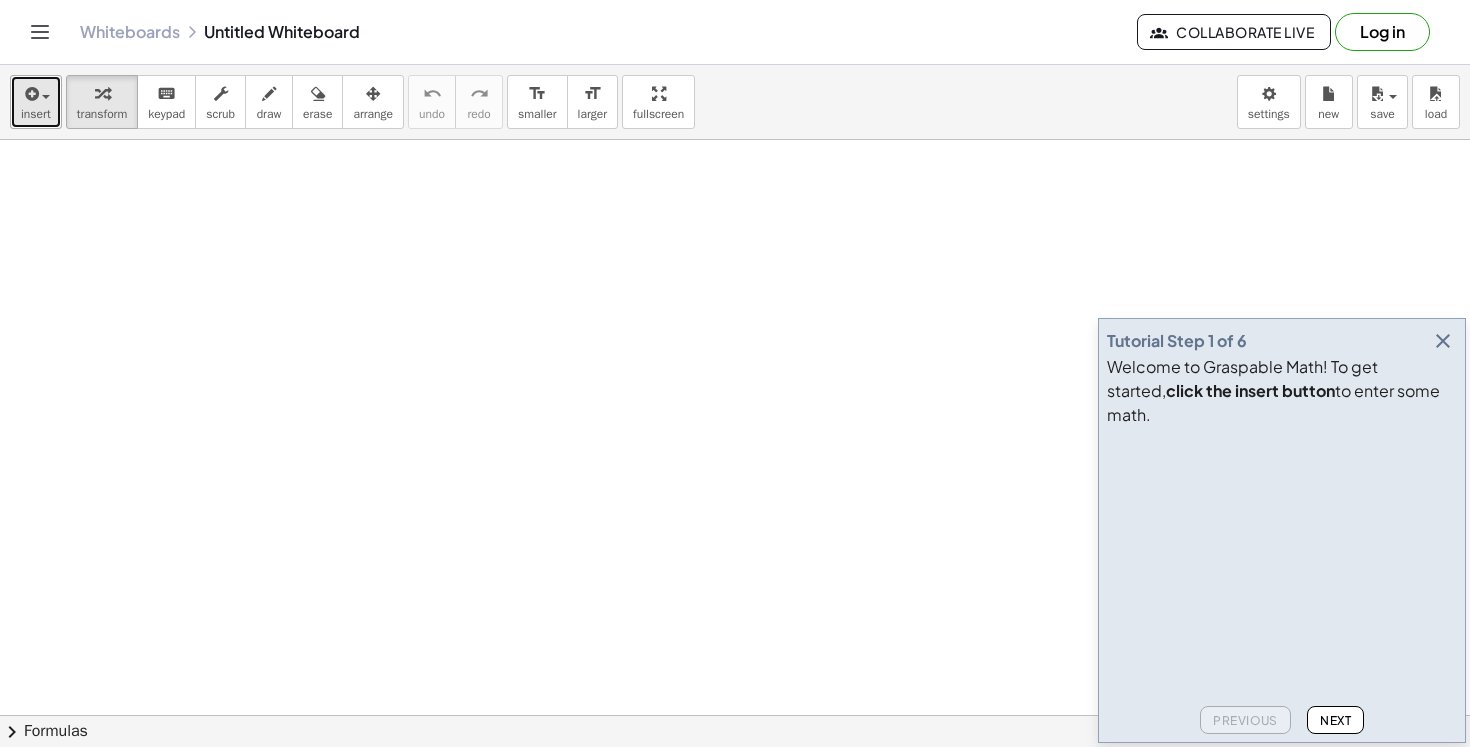 click on "insert" at bounding box center (36, 114) 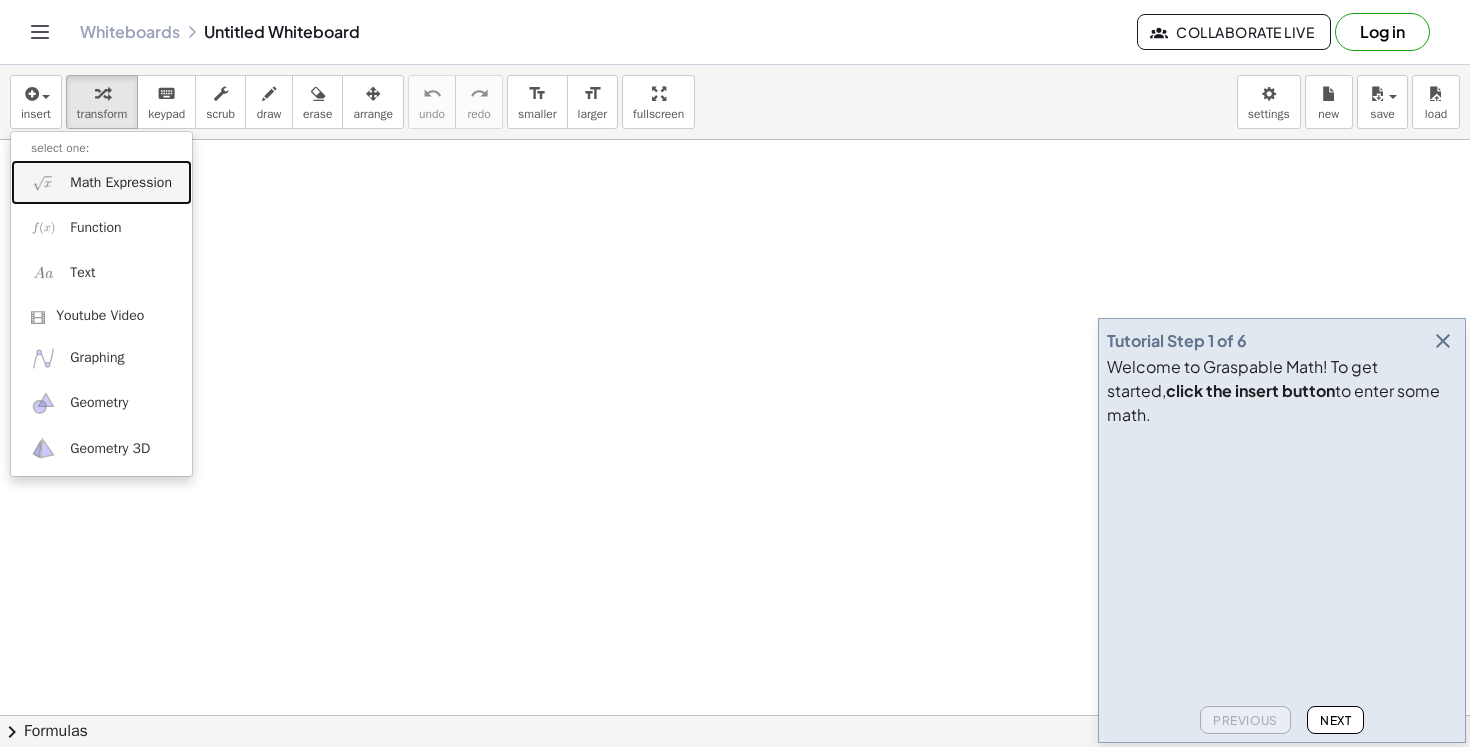 click on "Math Expression" at bounding box center [121, 183] 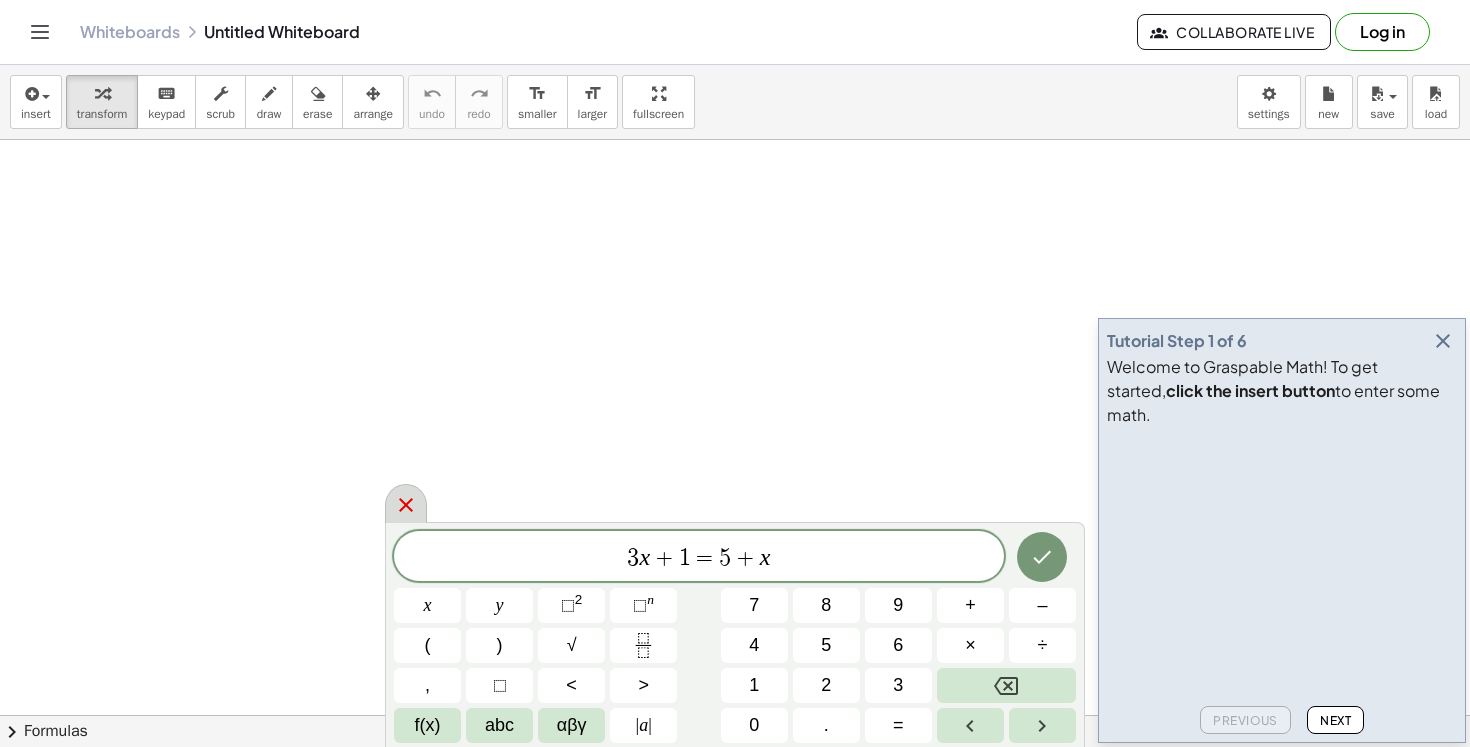 click at bounding box center [406, 503] 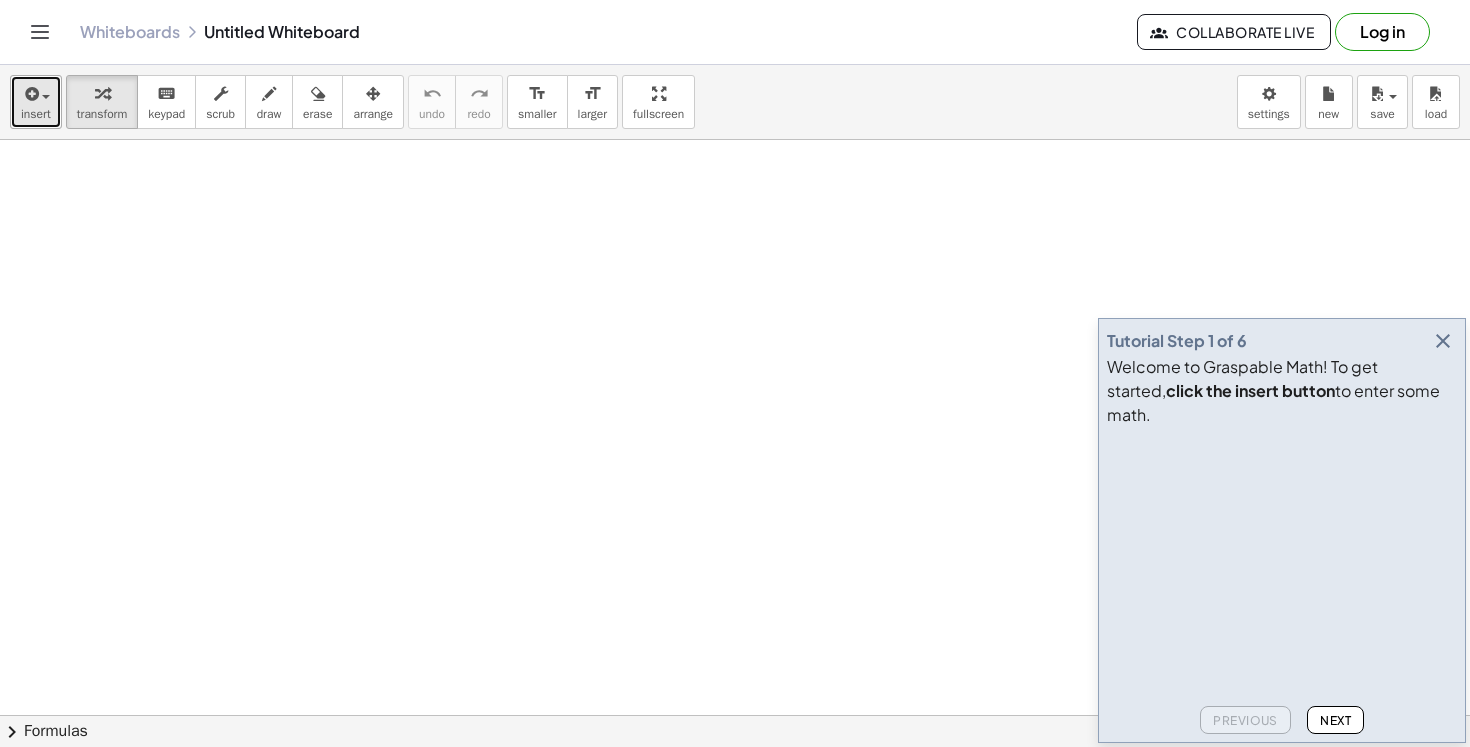 click at bounding box center [30, 94] 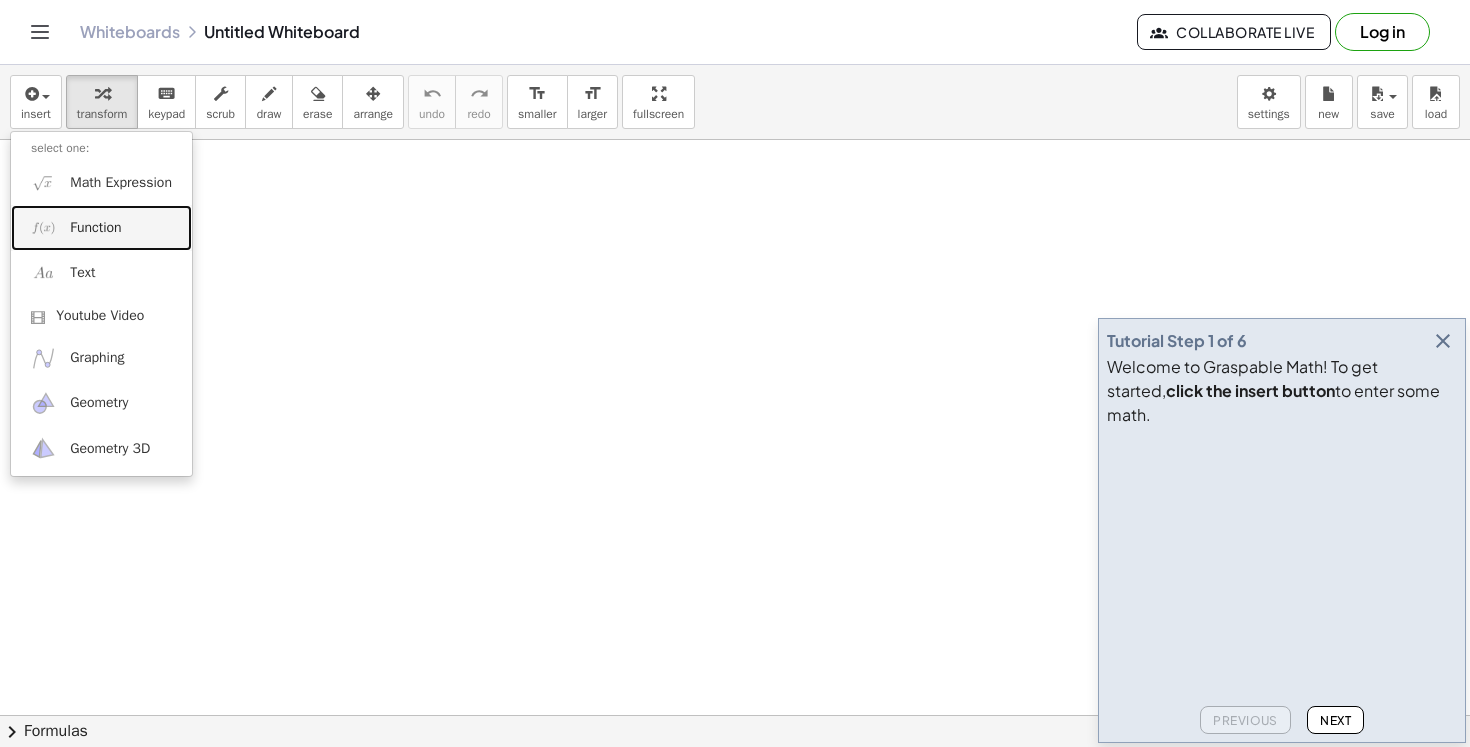 click on "Function" at bounding box center [101, 227] 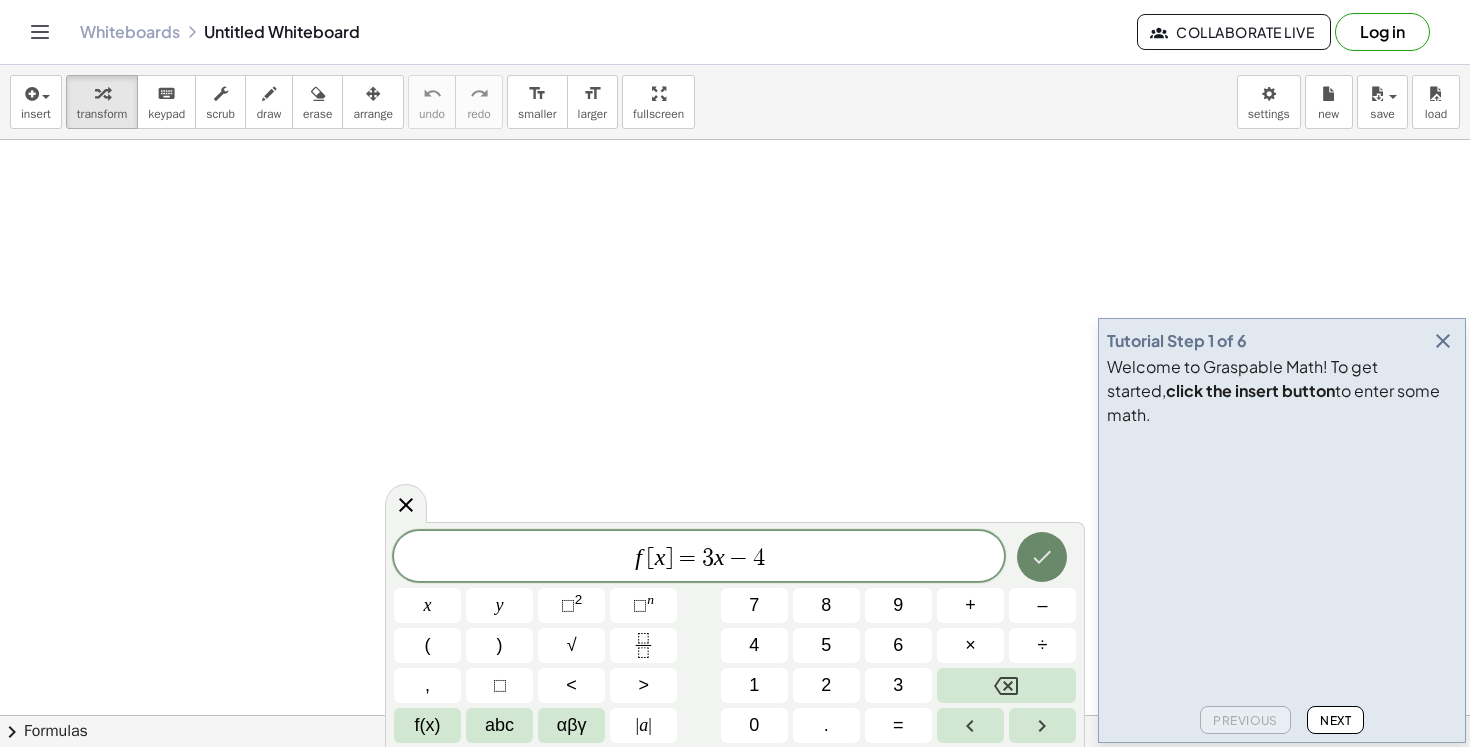 click at bounding box center (1042, 557) 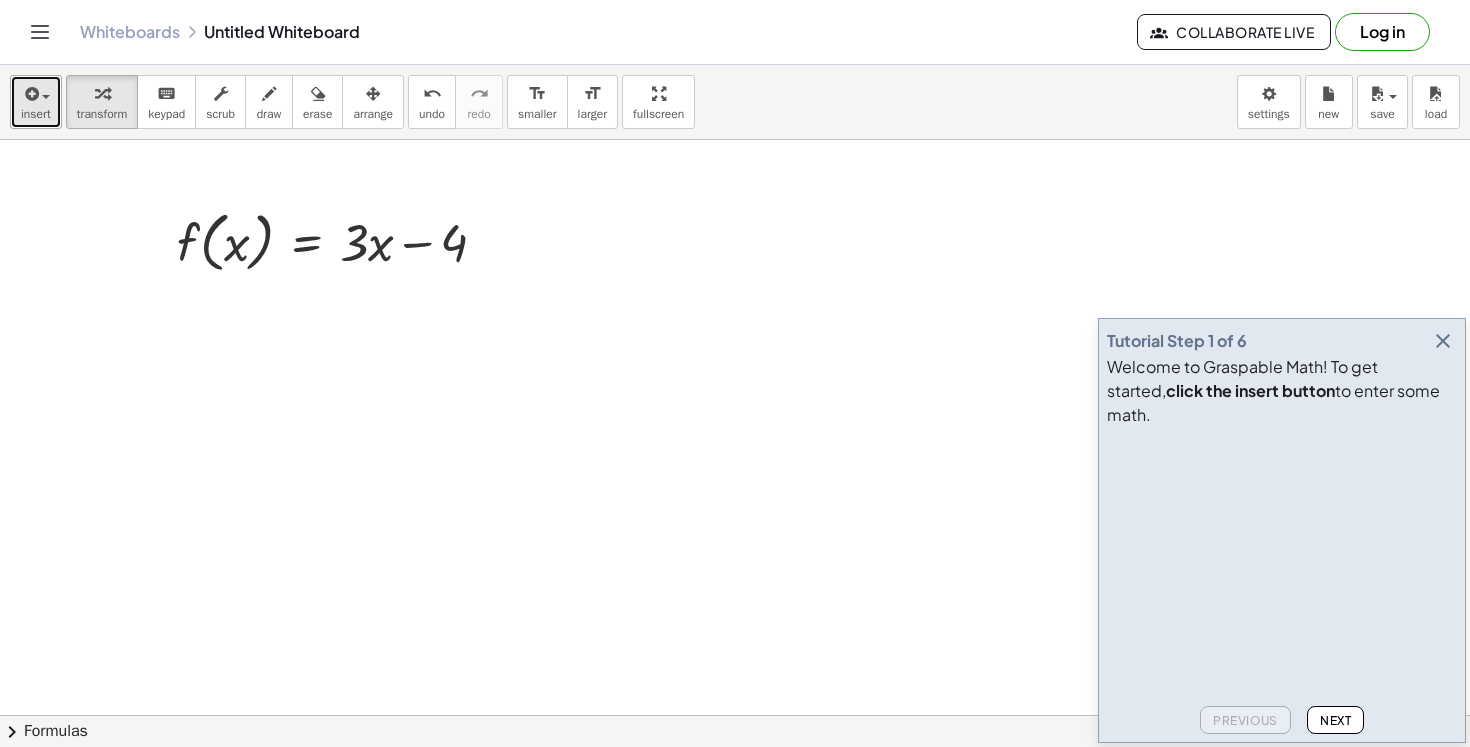 click on "insert" at bounding box center [36, 102] 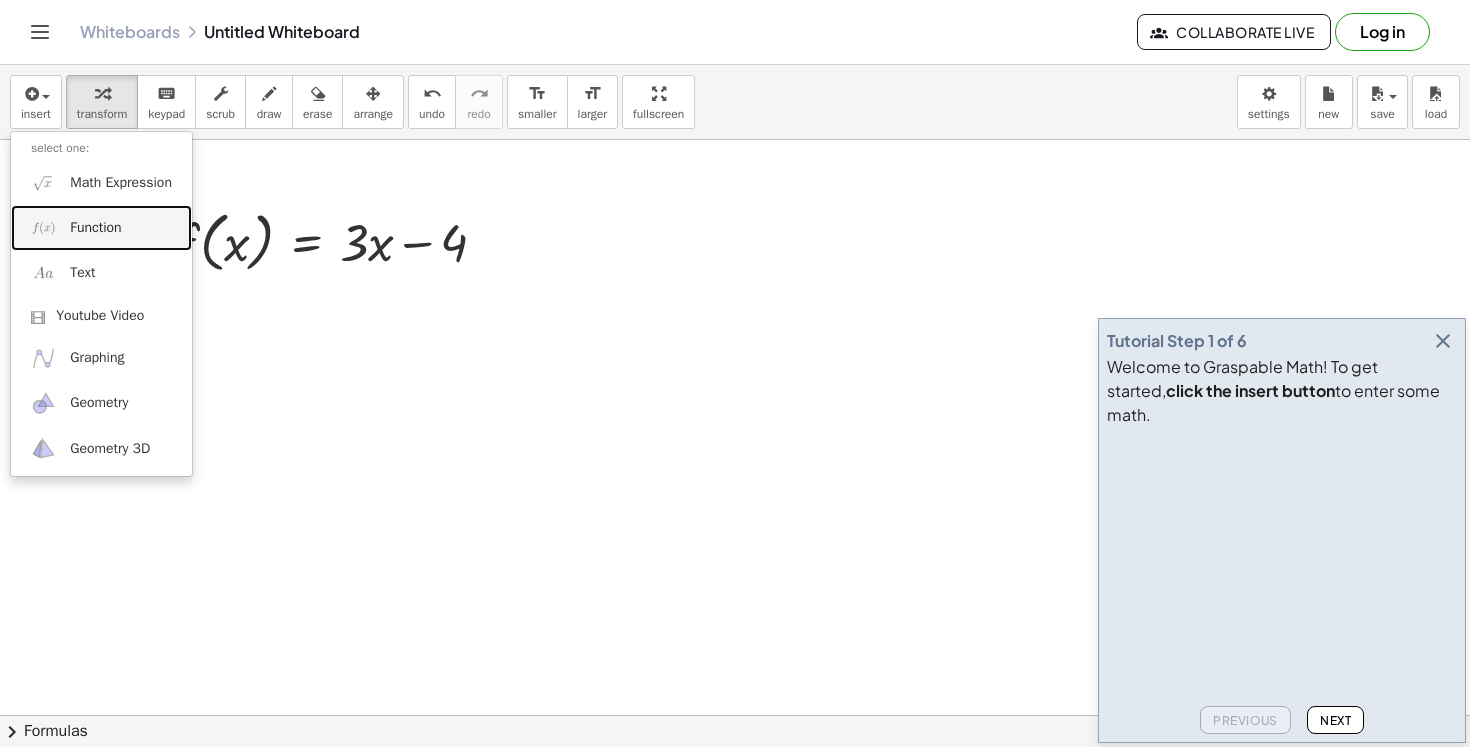 click on "Function" at bounding box center (95, 228) 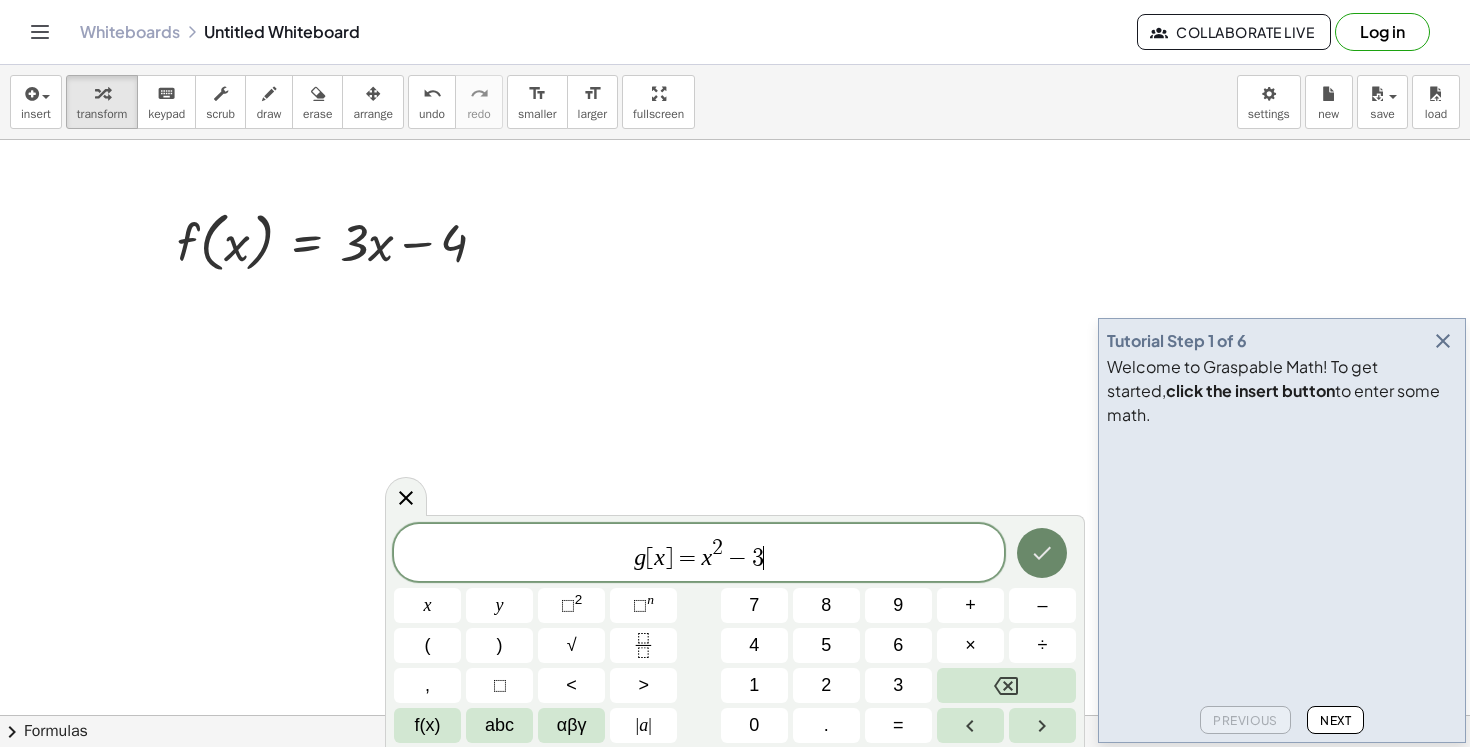 click 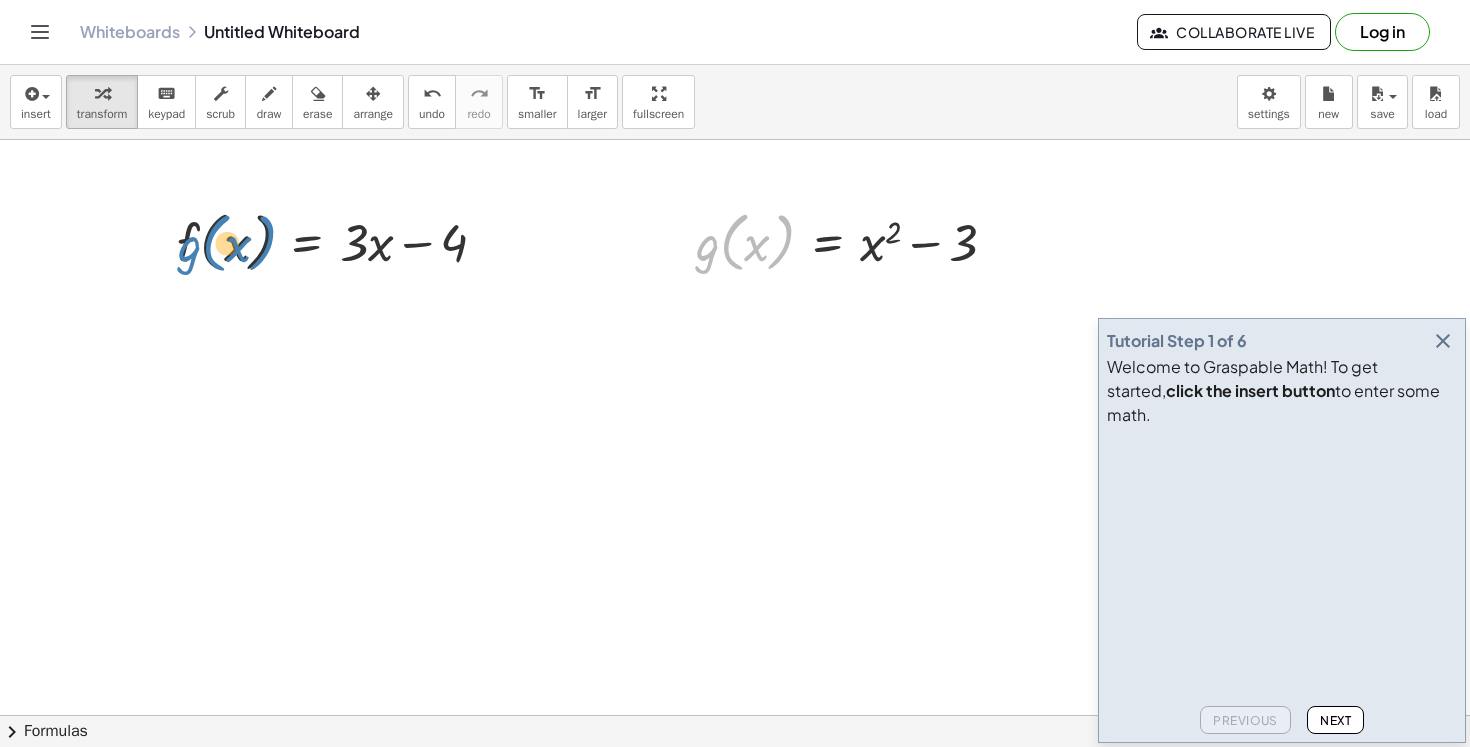 drag, startPoint x: 725, startPoint y: 252, endPoint x: 207, endPoint y: 253, distance: 518.001 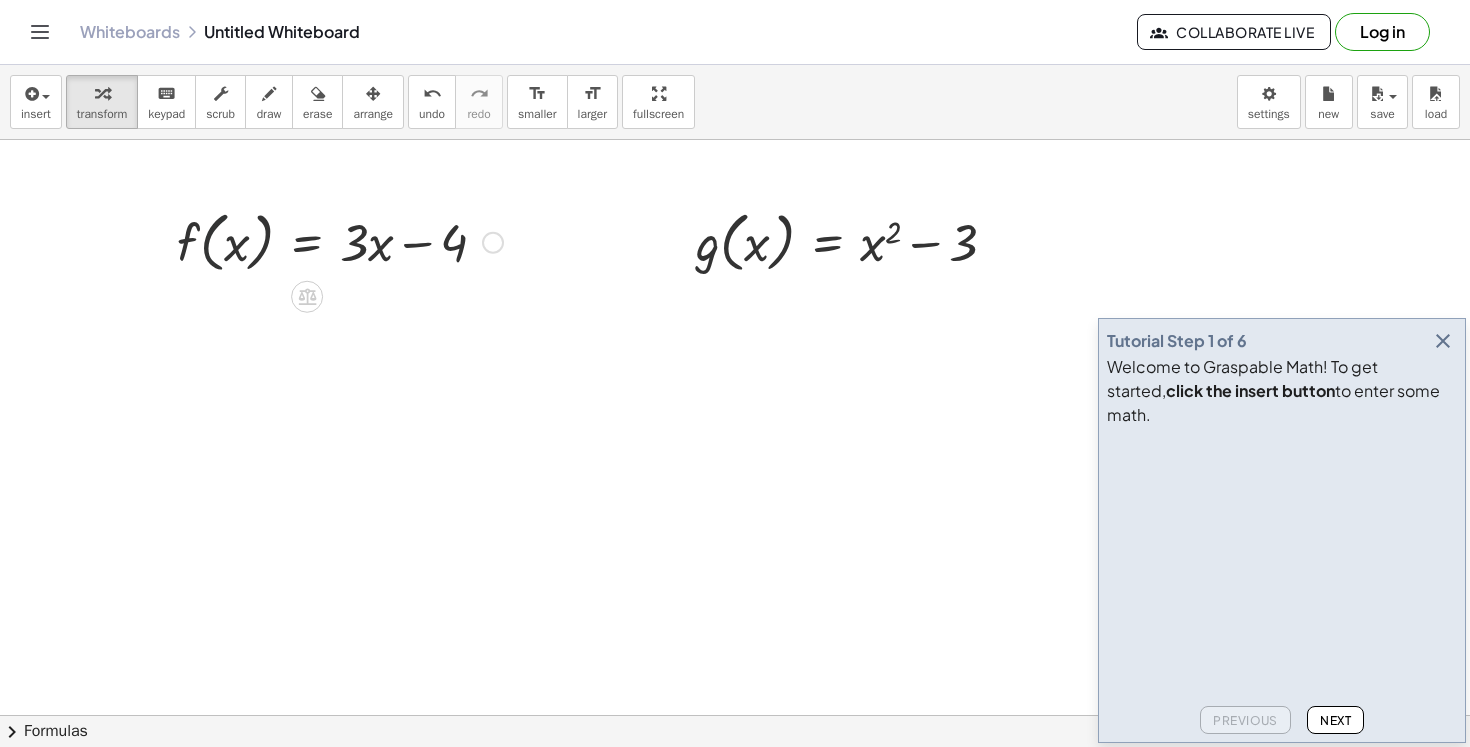 click at bounding box center (340, 241) 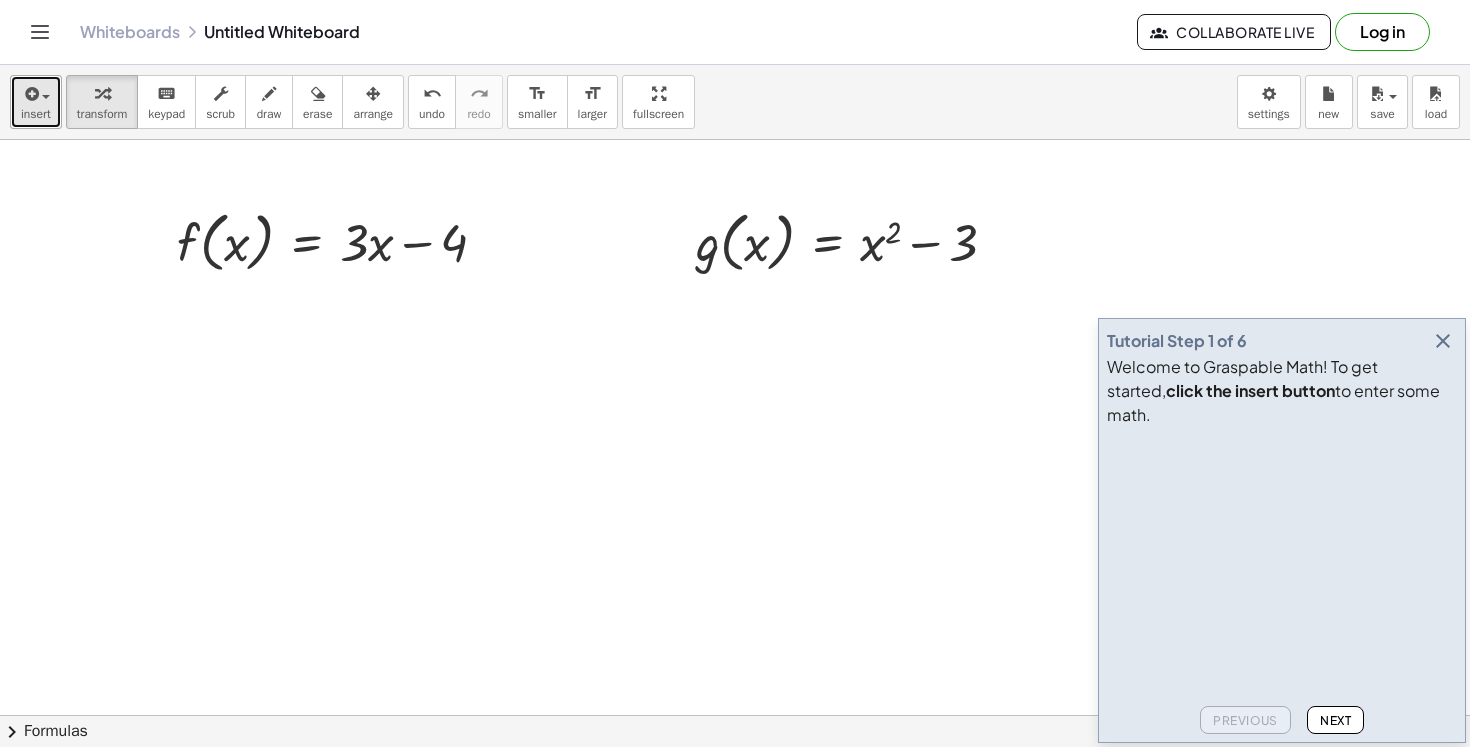 click on "insert" at bounding box center [36, 102] 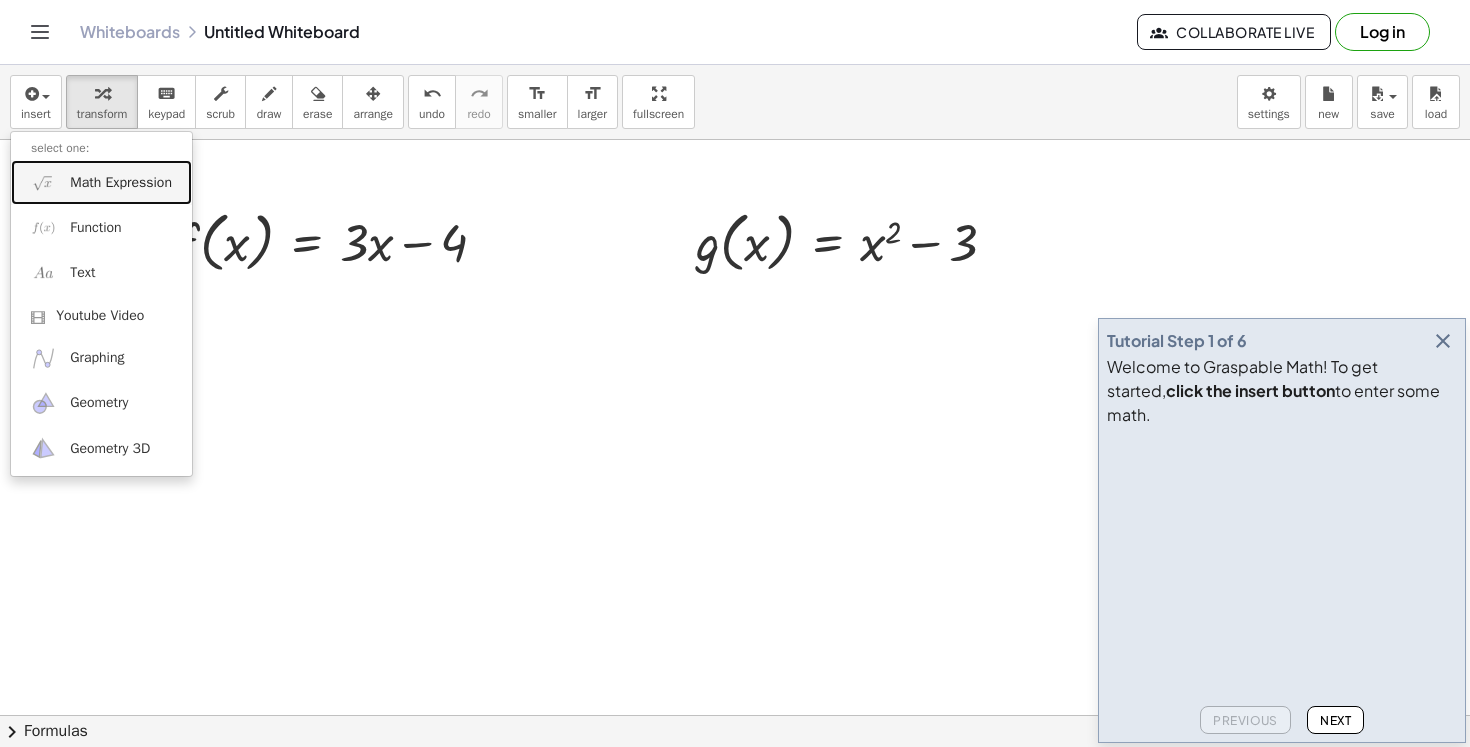 click on "Math Expression" at bounding box center [121, 183] 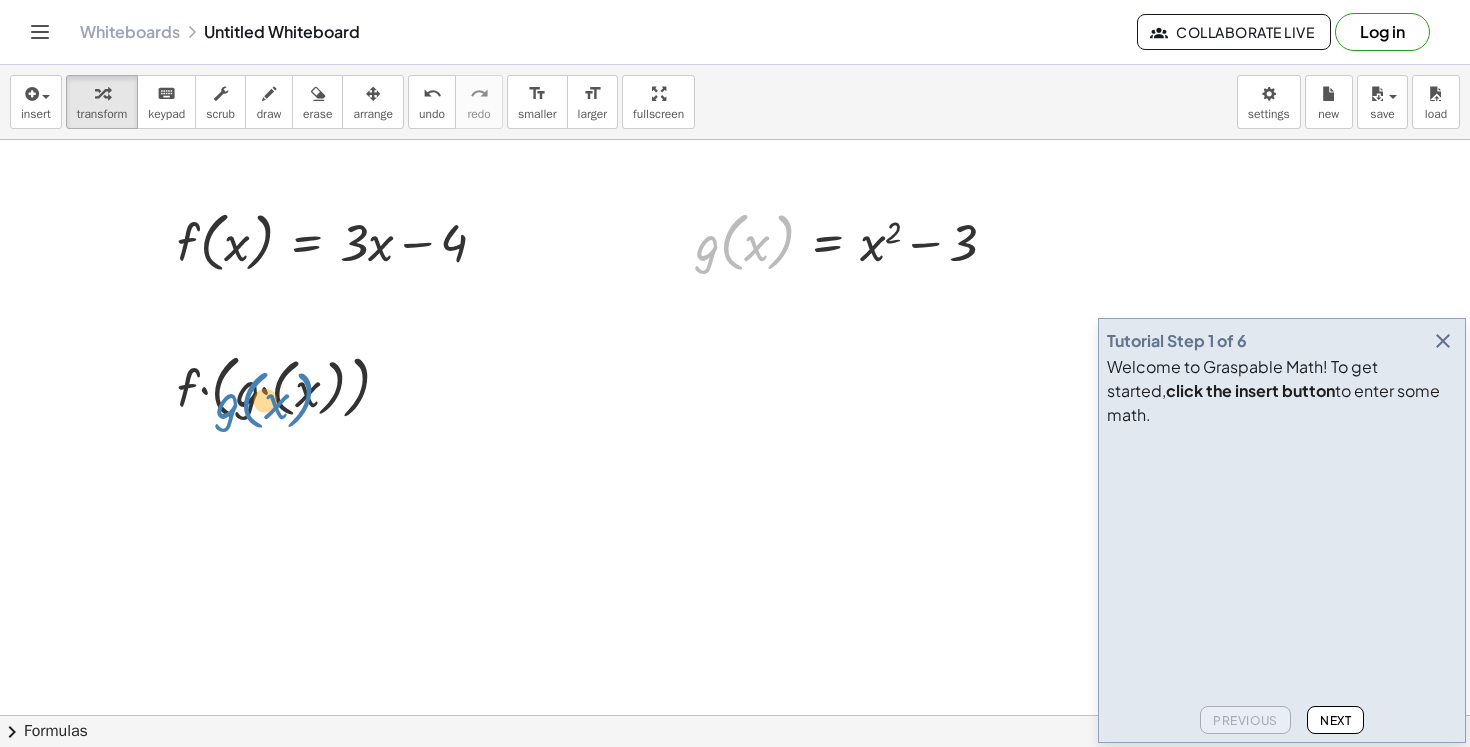 drag, startPoint x: 697, startPoint y: 251, endPoint x: 237, endPoint y: 406, distance: 485.4122 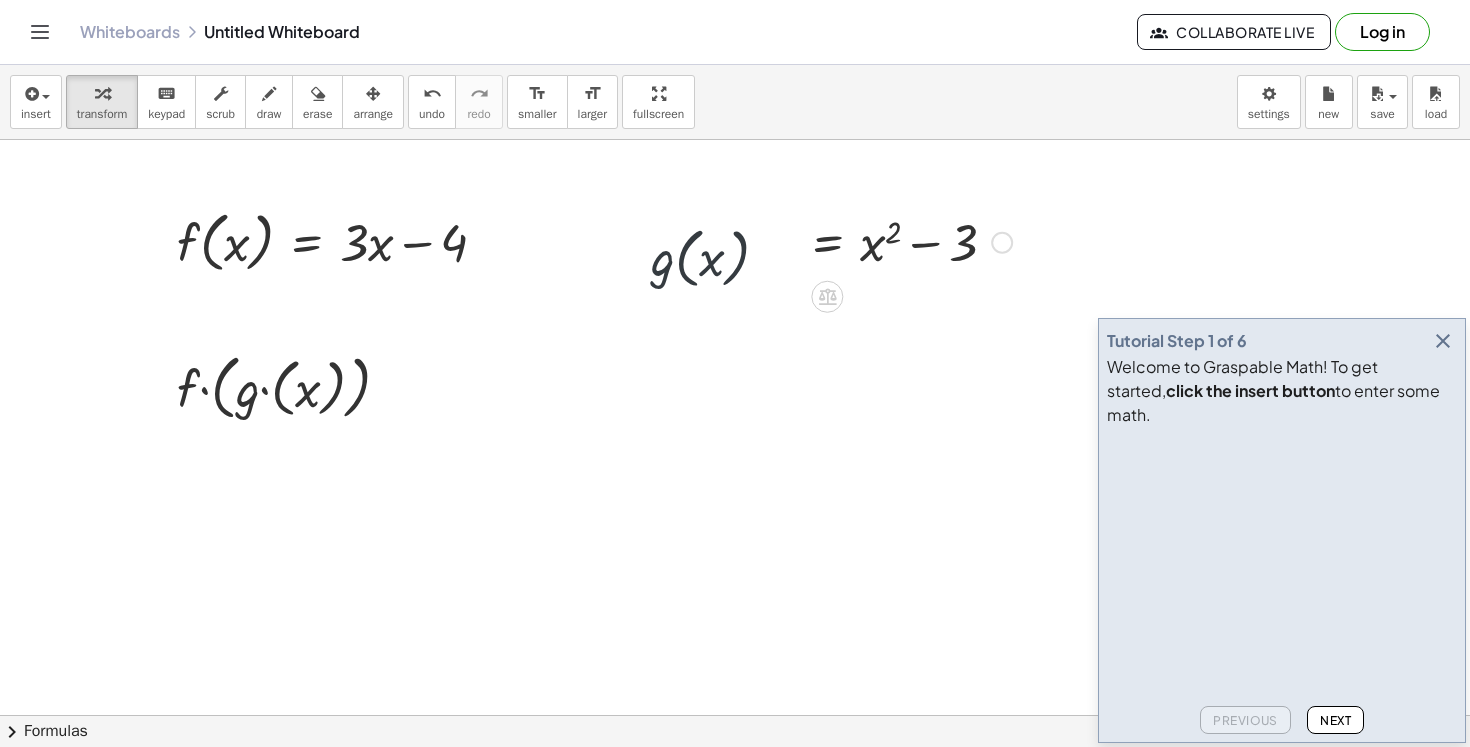 click at bounding box center [292, 386] 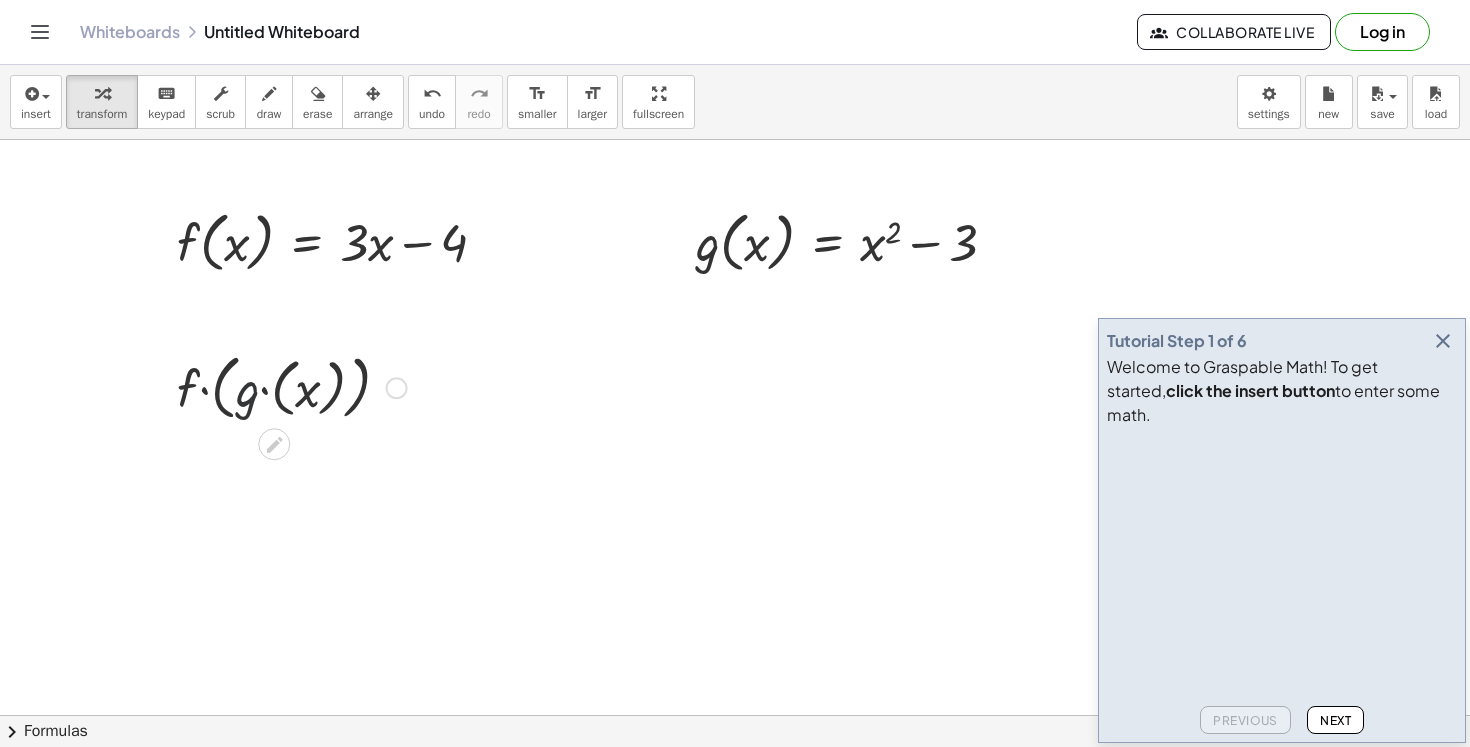 click at bounding box center (292, 386) 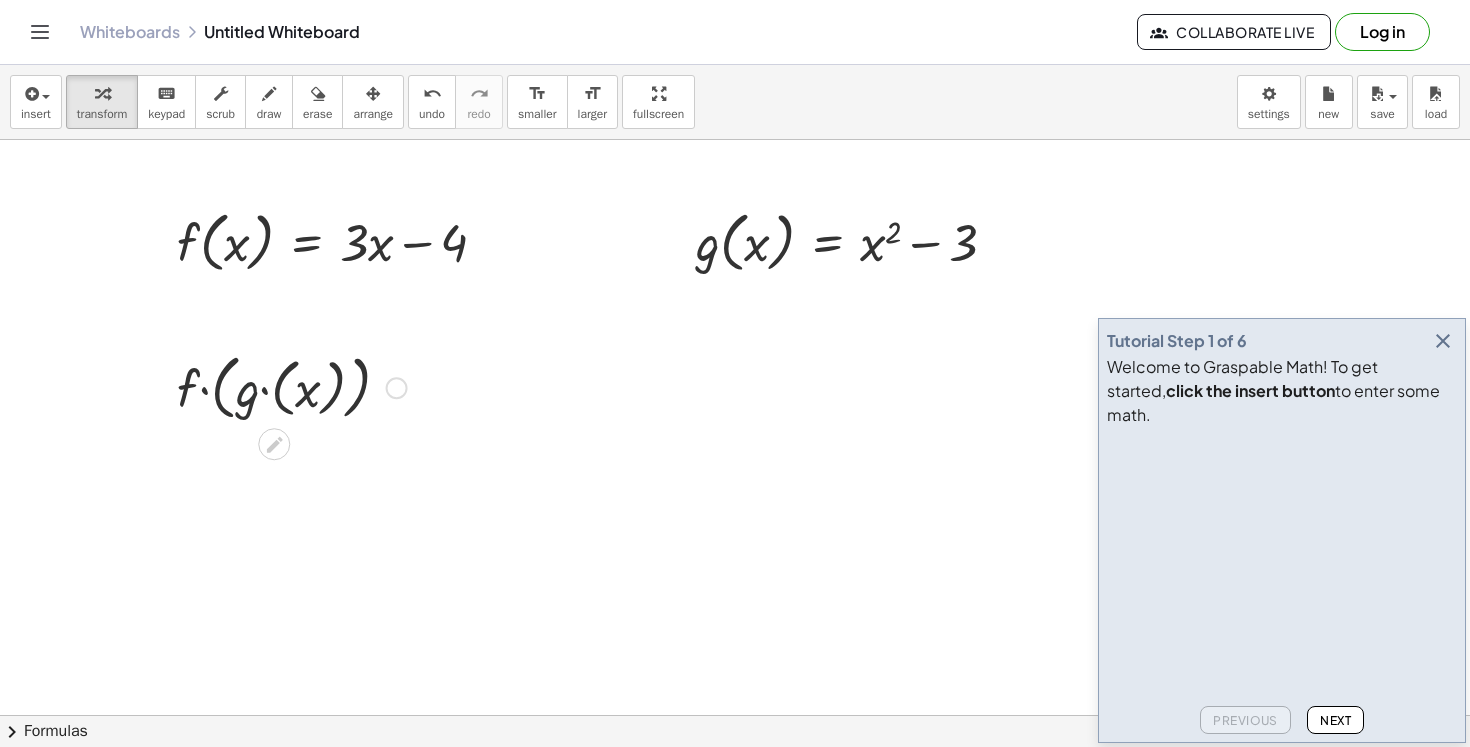 click at bounding box center (292, 386) 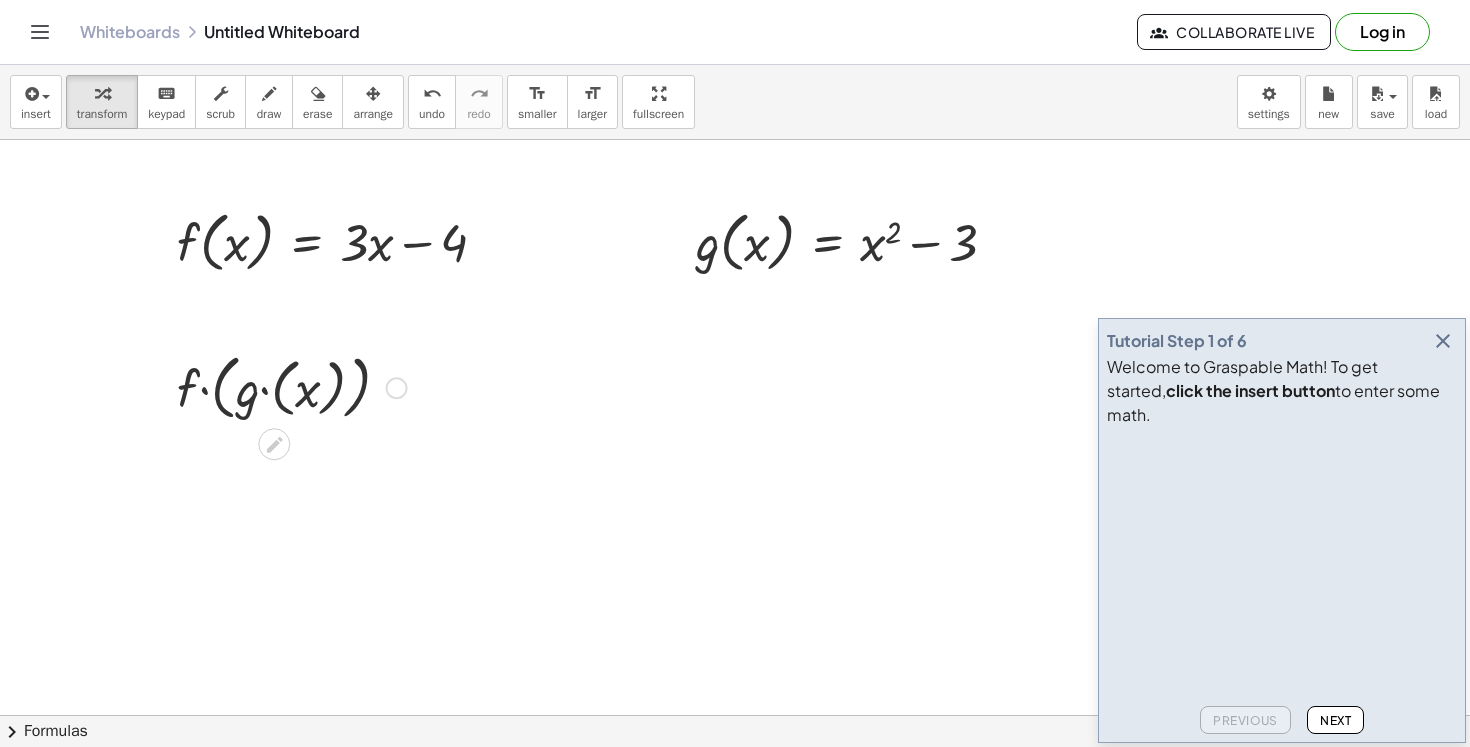 click at bounding box center [292, 386] 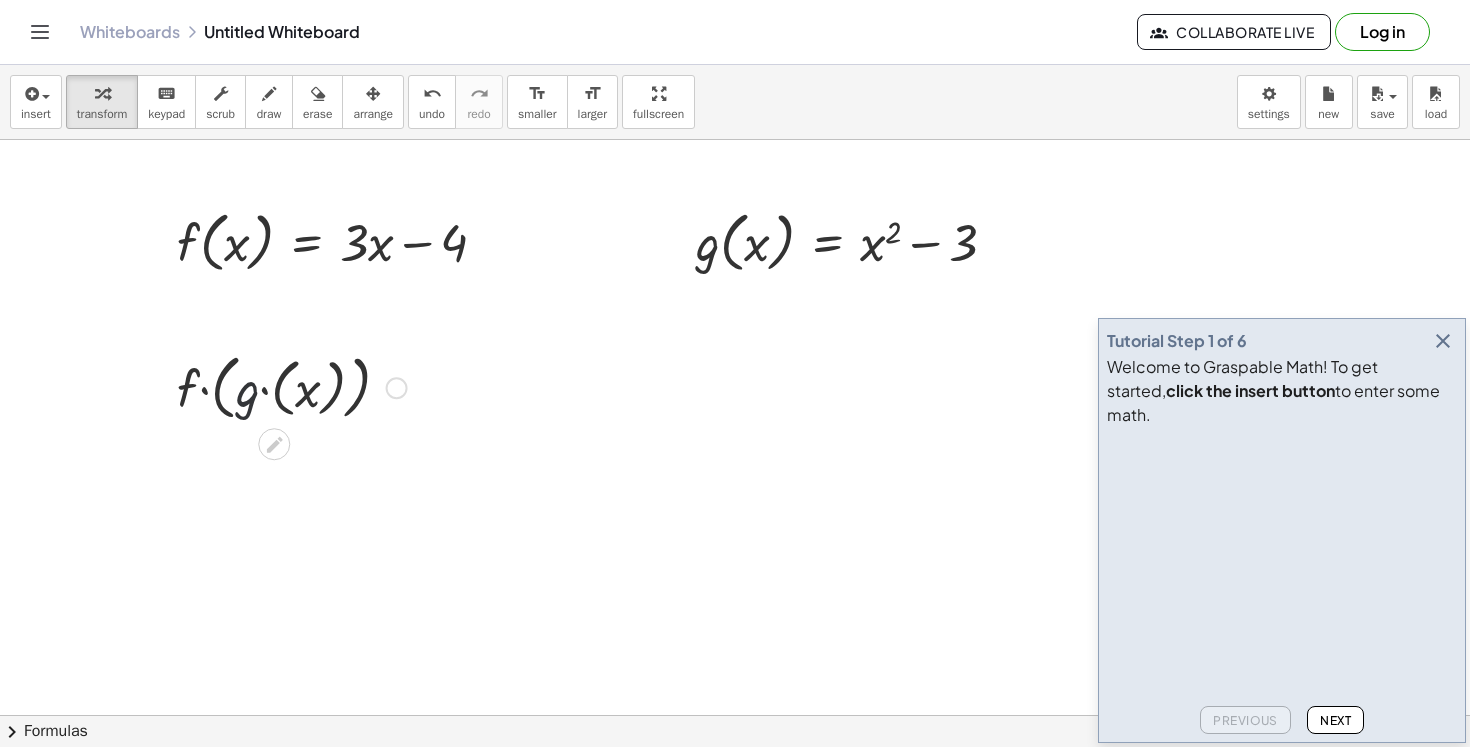 click at bounding box center [292, 386] 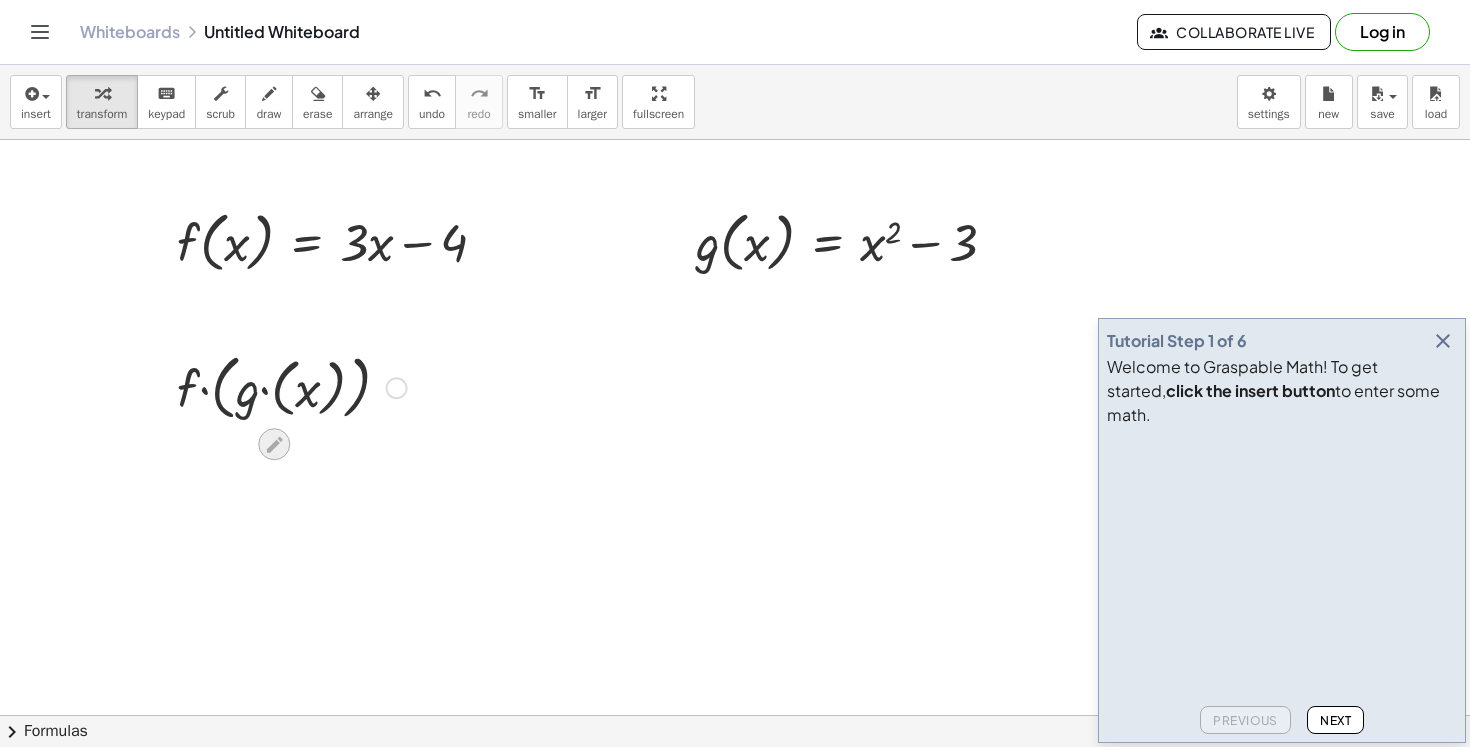 click 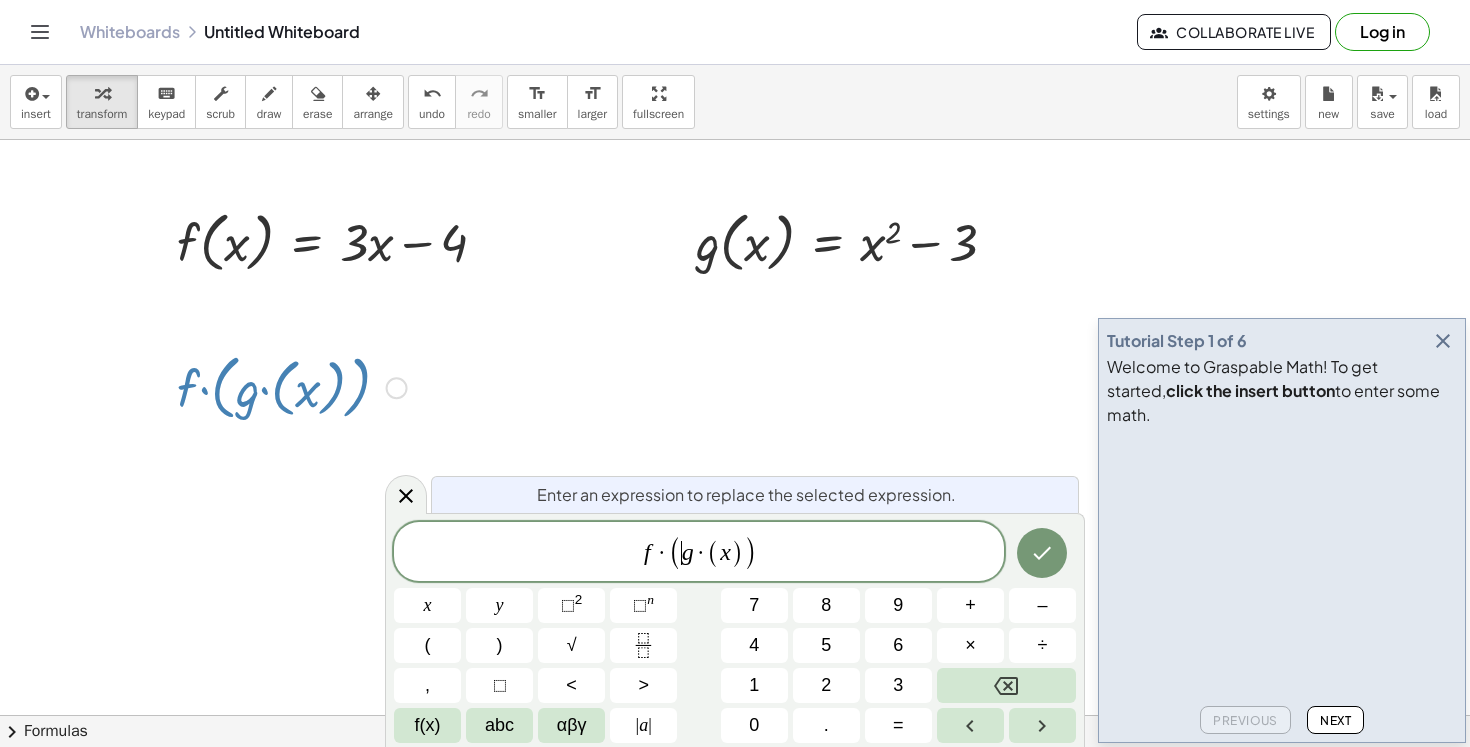 click on "​ g · ( x )" at bounding box center [713, 553] 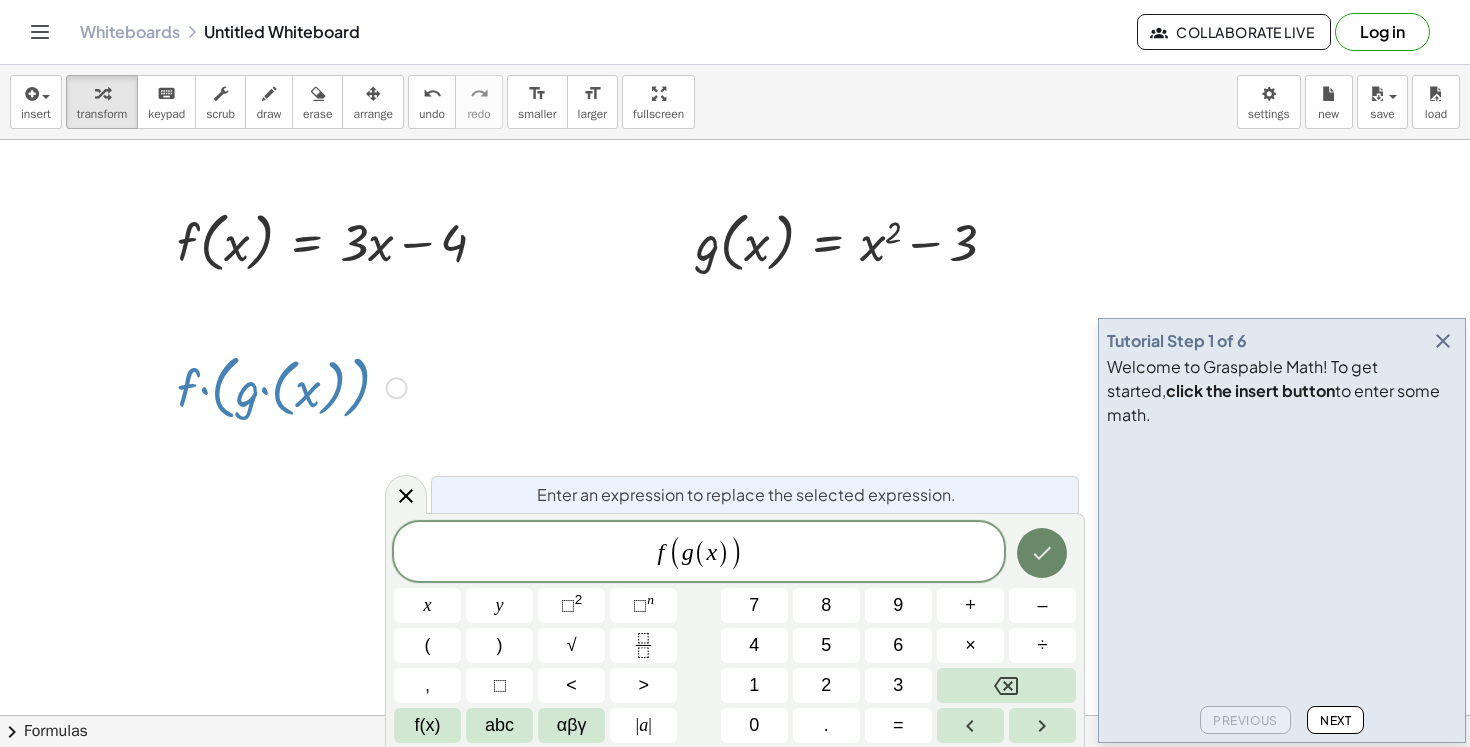 click at bounding box center [1042, 553] 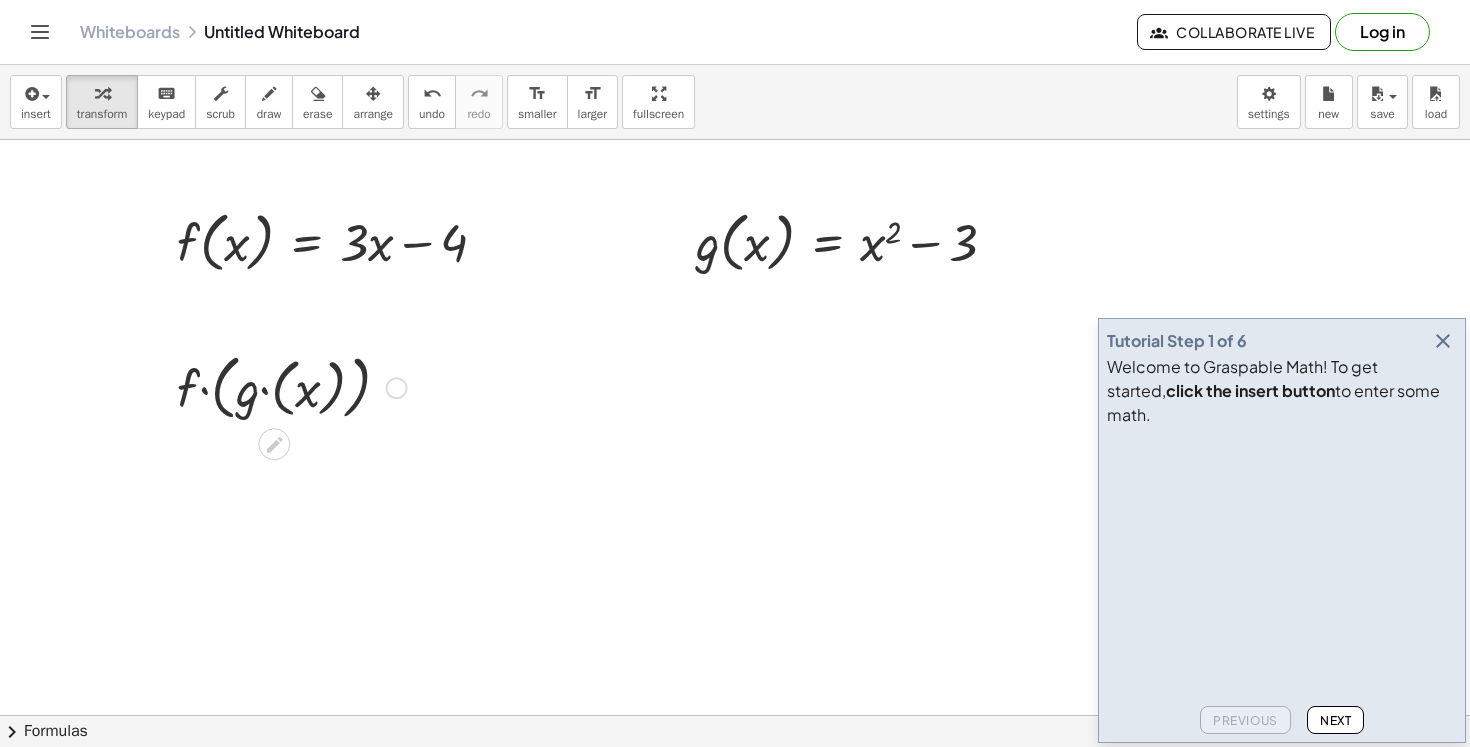 click at bounding box center (397, 388) 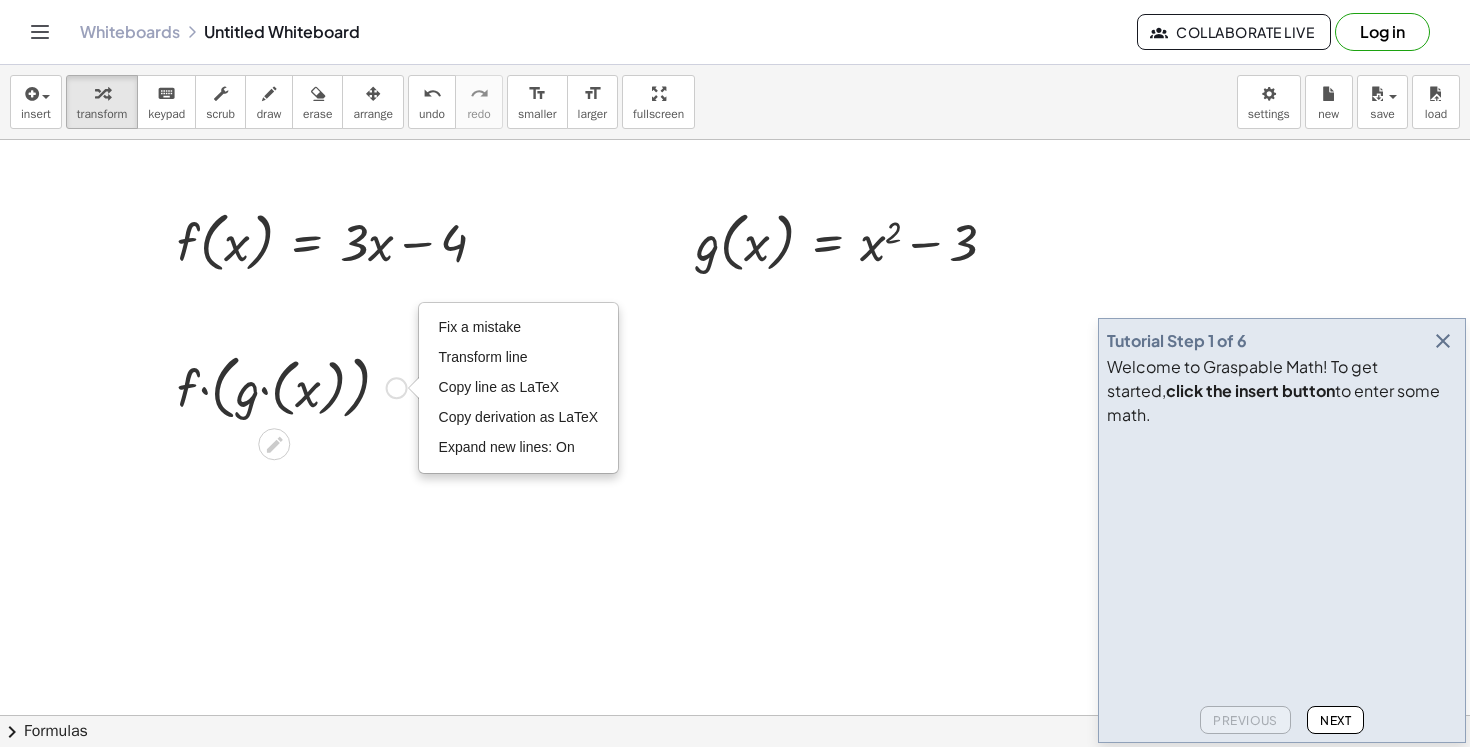 click at bounding box center [292, 386] 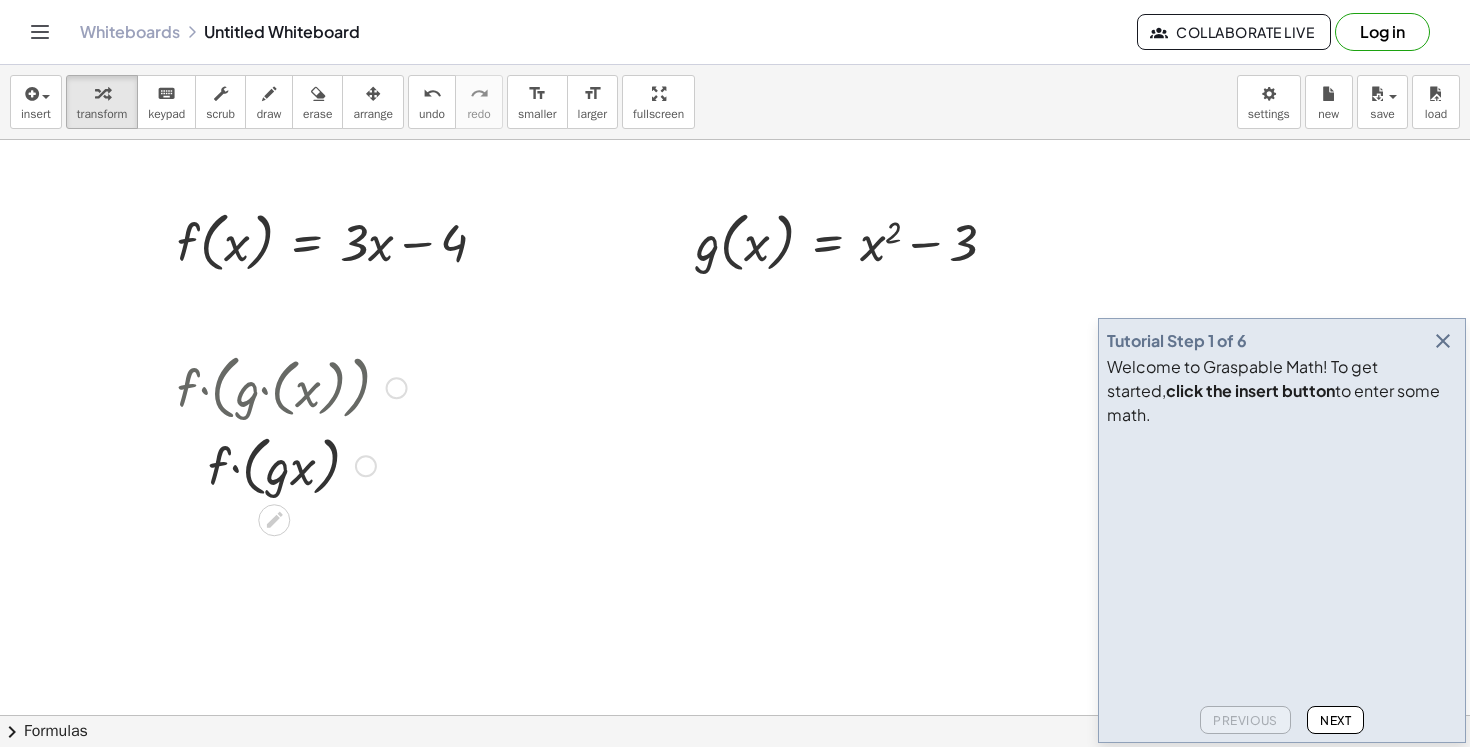 click at bounding box center (292, 465) 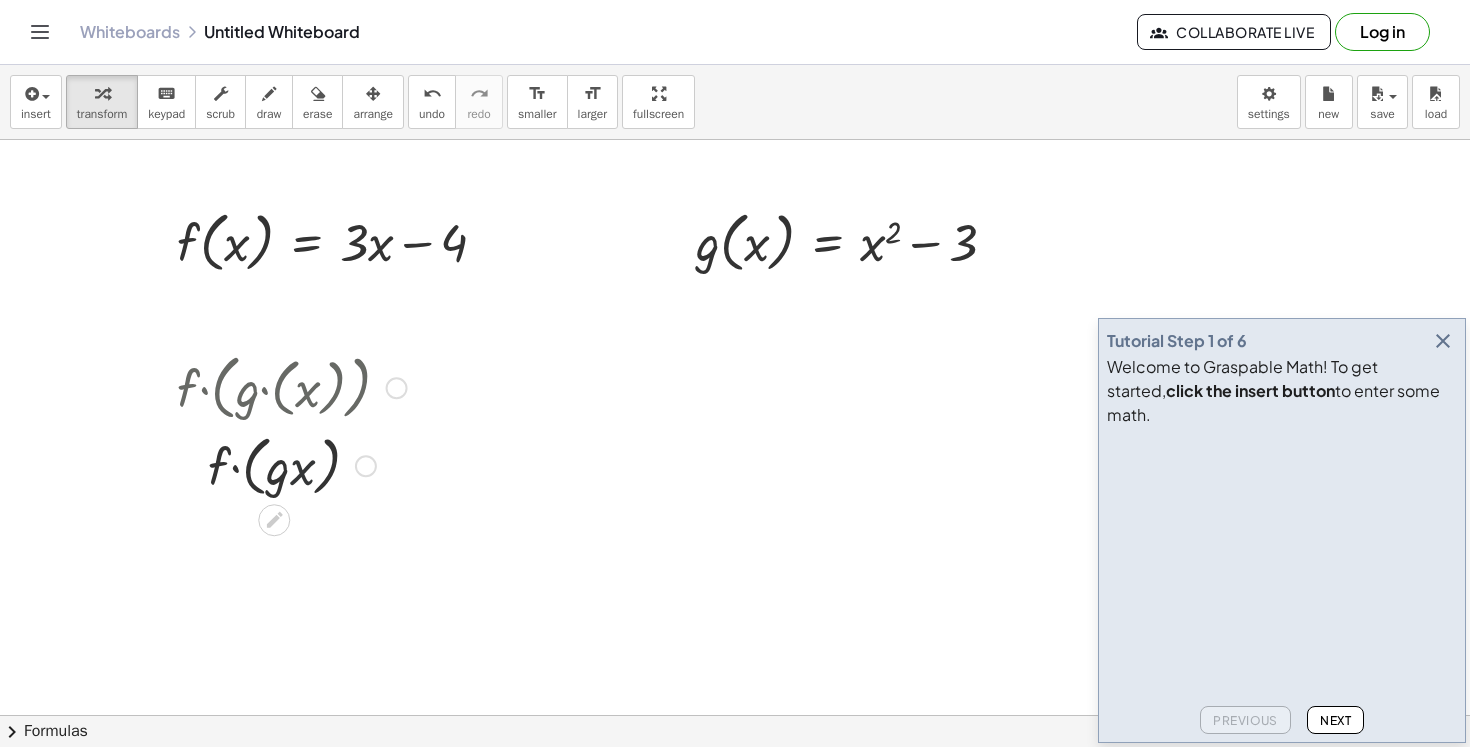 click at bounding box center (292, 465) 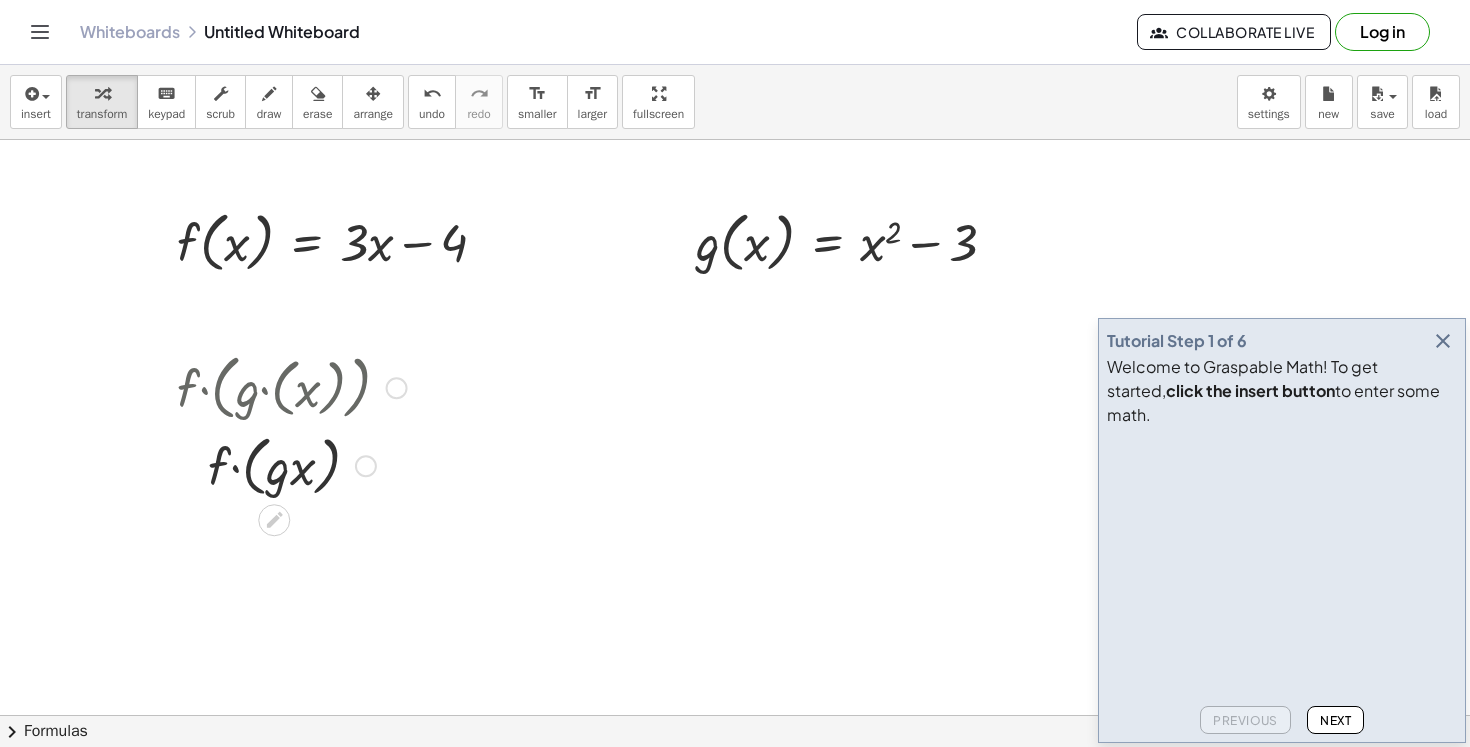 click at bounding box center (397, 388) 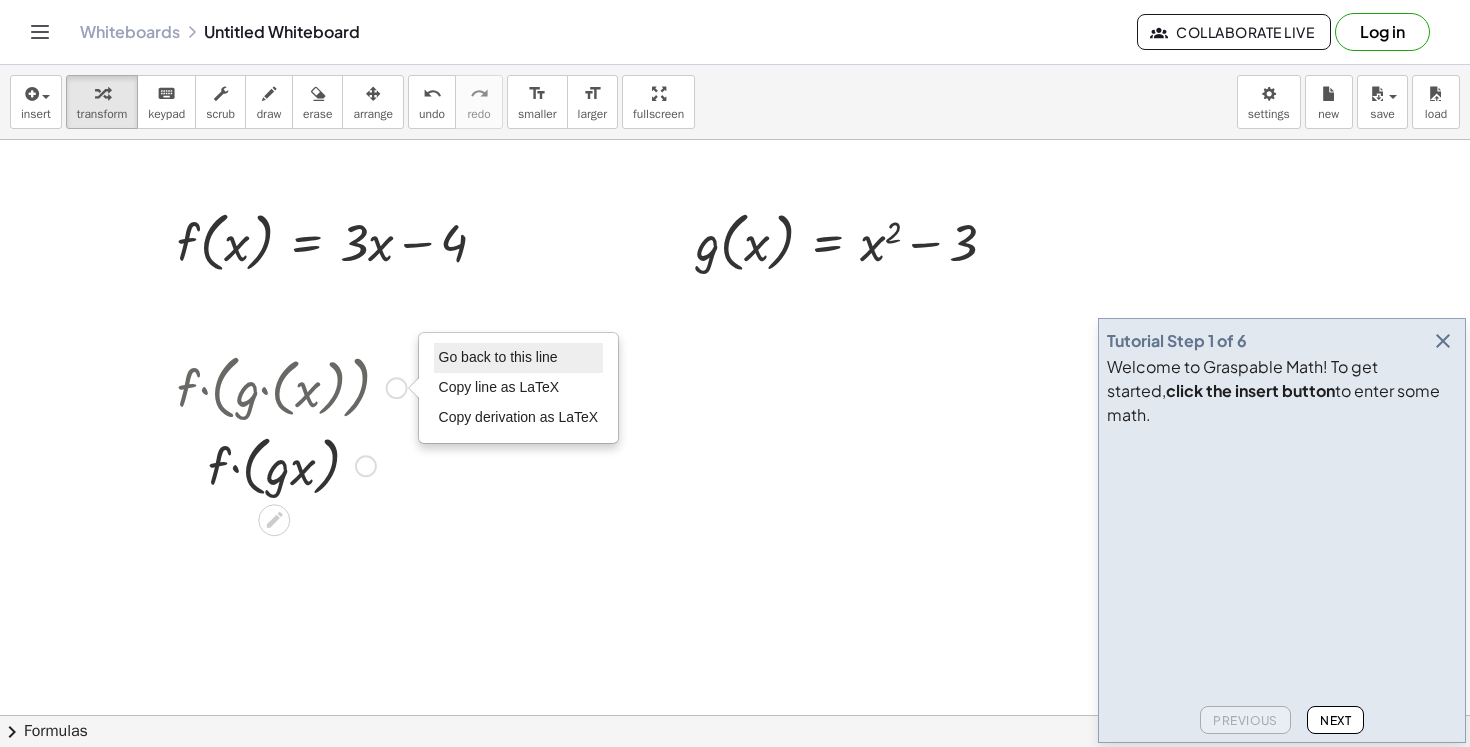 click on "Go back to this line" at bounding box center (498, 357) 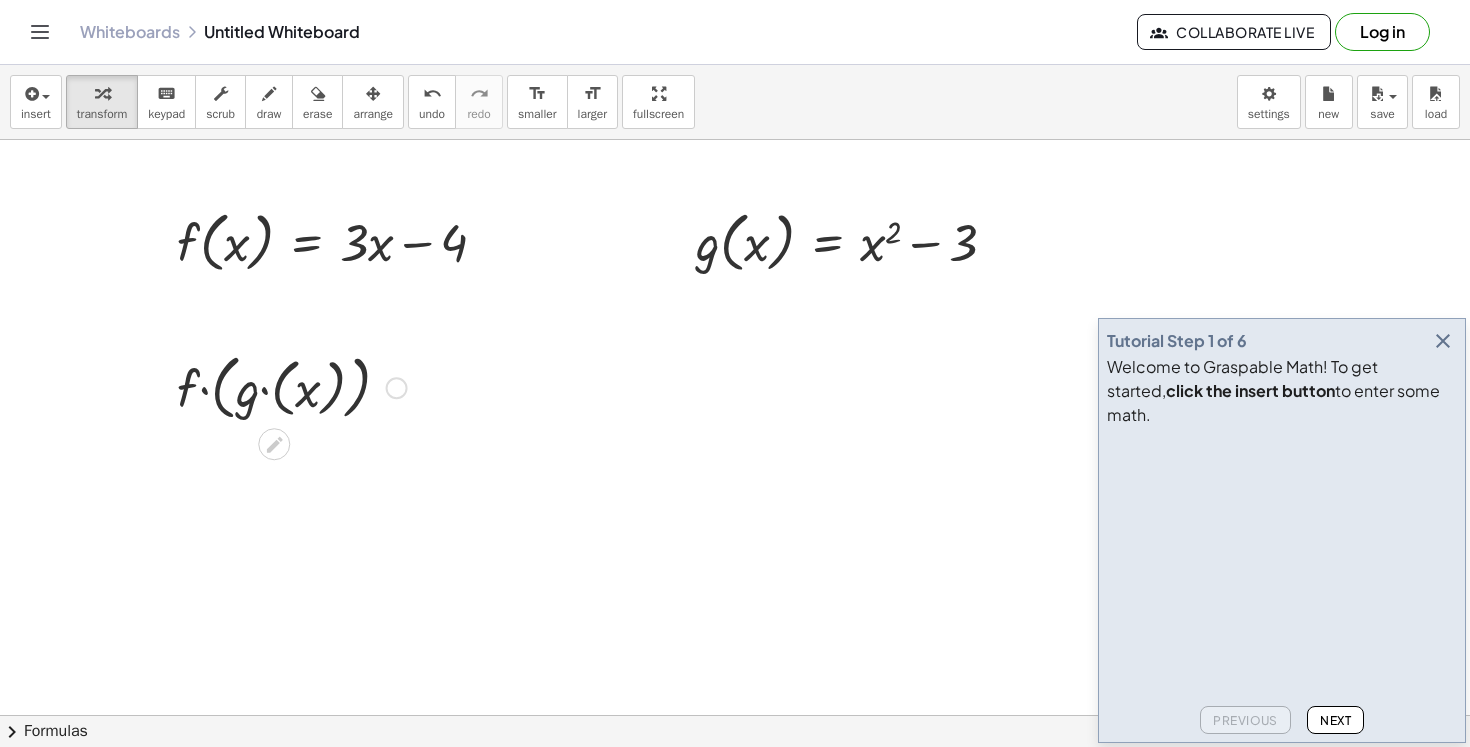 click on "Go back to this line Copy line as LaTeX Copy derivation as LaTeX" at bounding box center [397, 388] 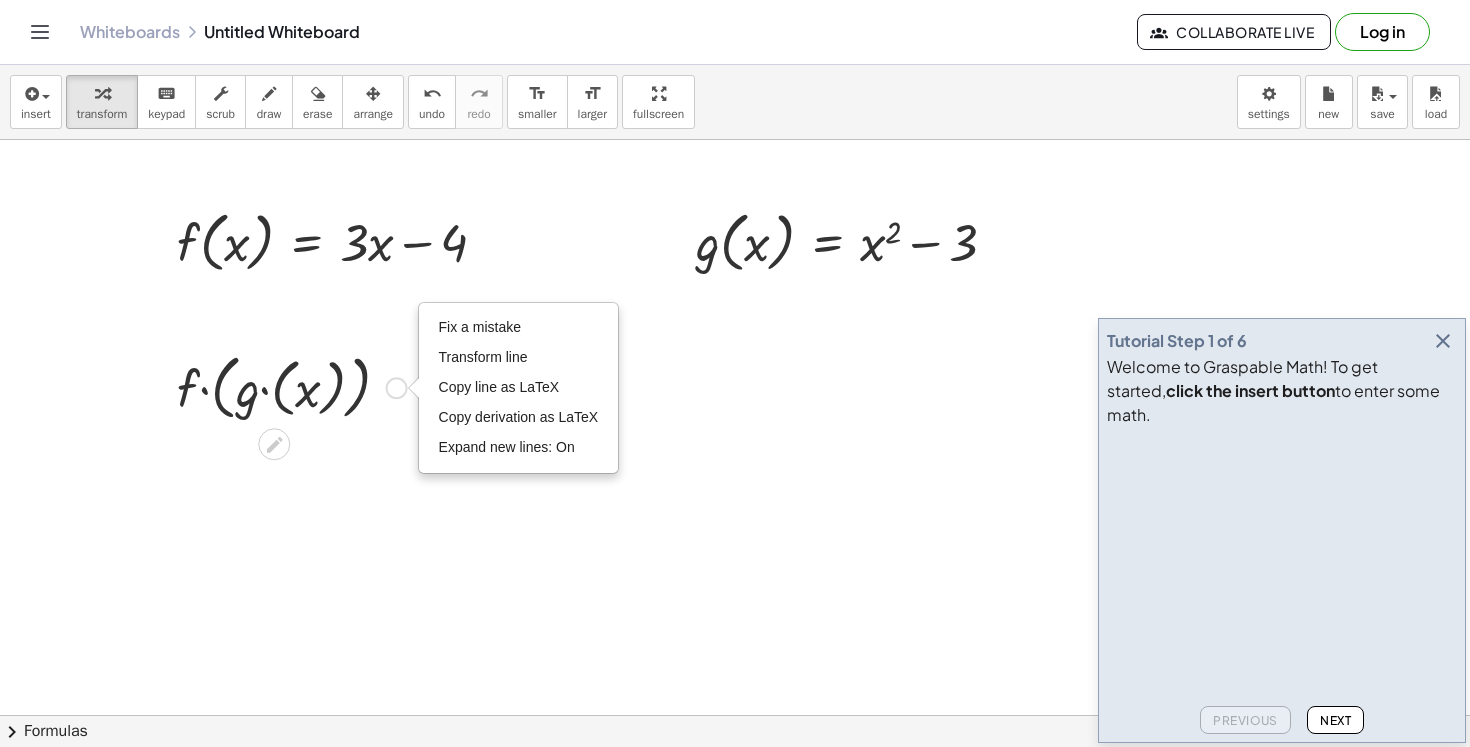 click at bounding box center [292, 386] 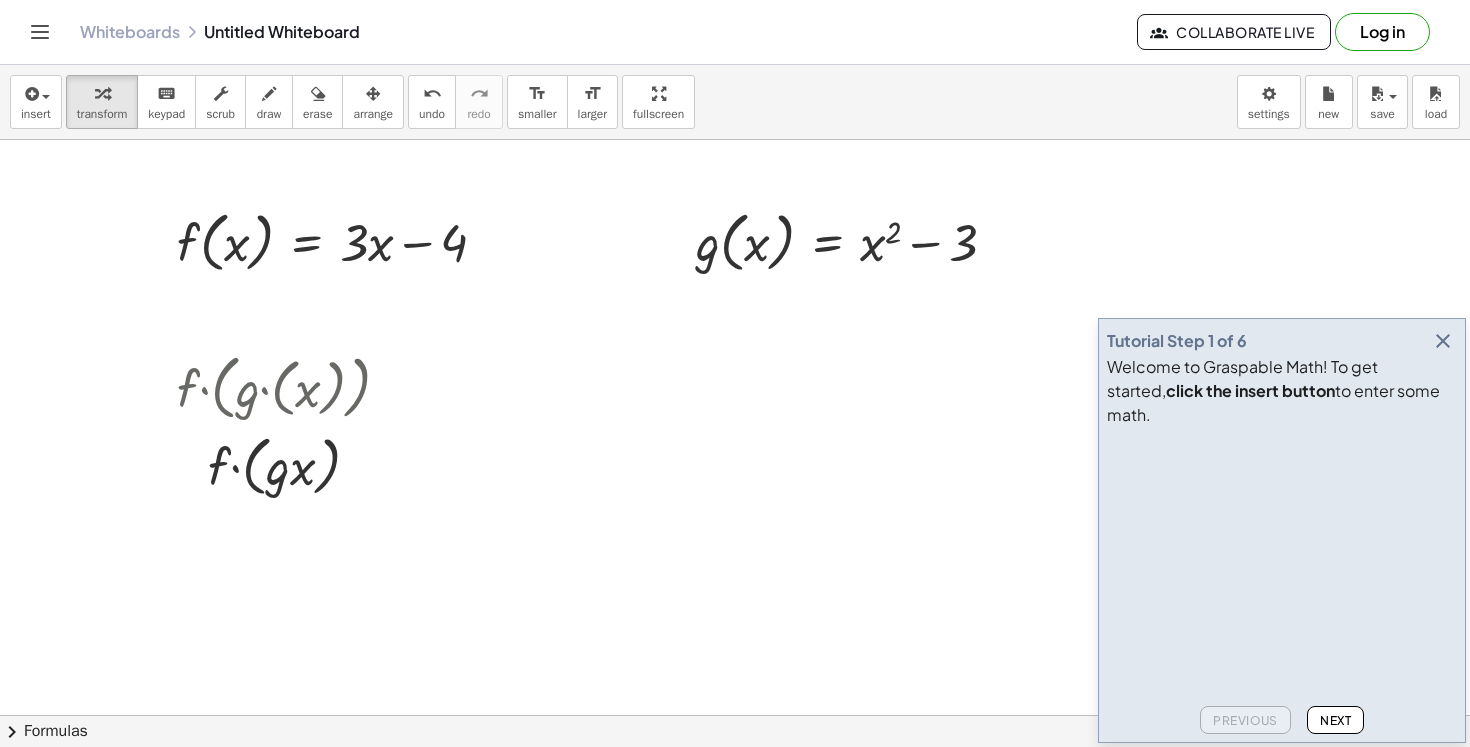 click on "insert select one: Math Expression Function Text Youtube Video Graphing Geometry Geometry 3D transform keyboard keypad scrub draw erase arrange undo undo redo redo format_size smaller format_size larger fullscreen load   save new settings" at bounding box center (735, 102) 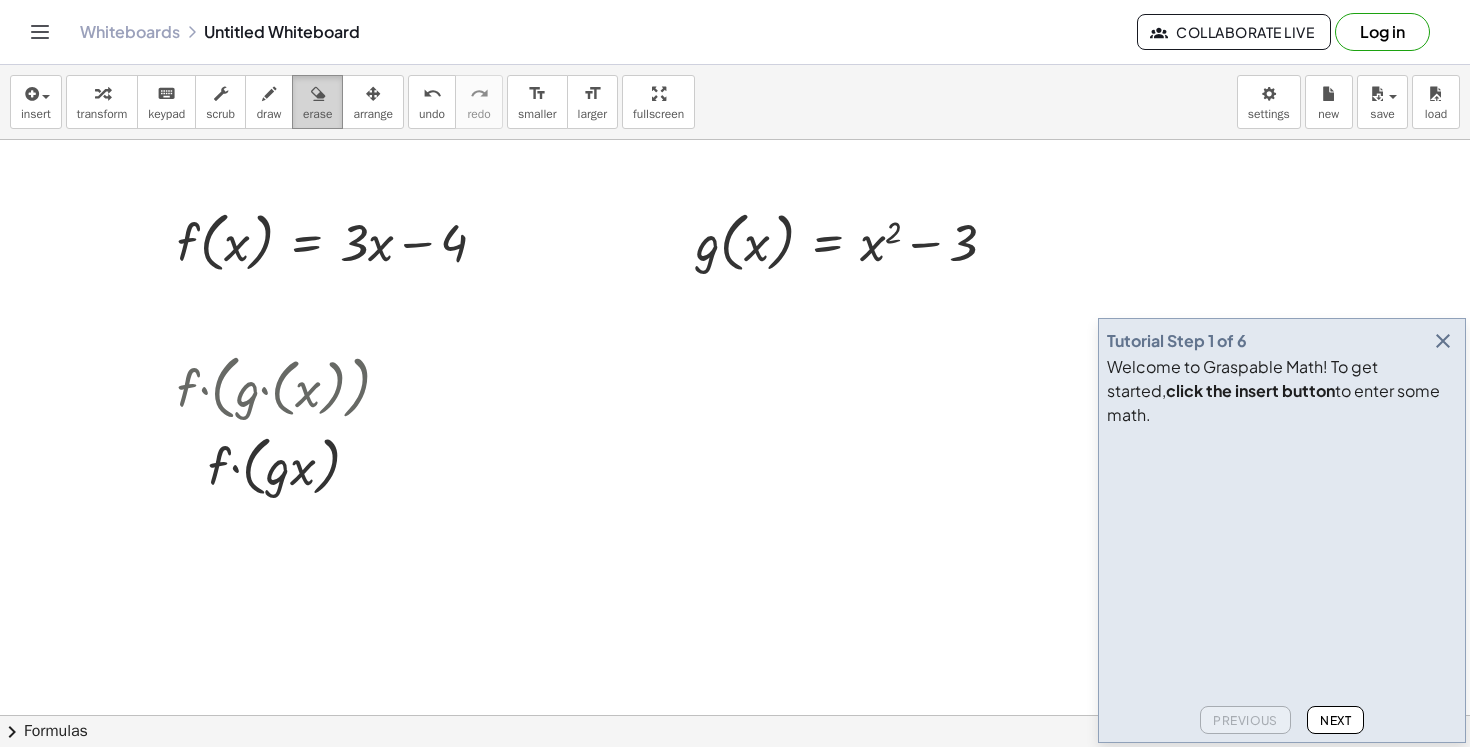 click on "erase" at bounding box center [317, 102] 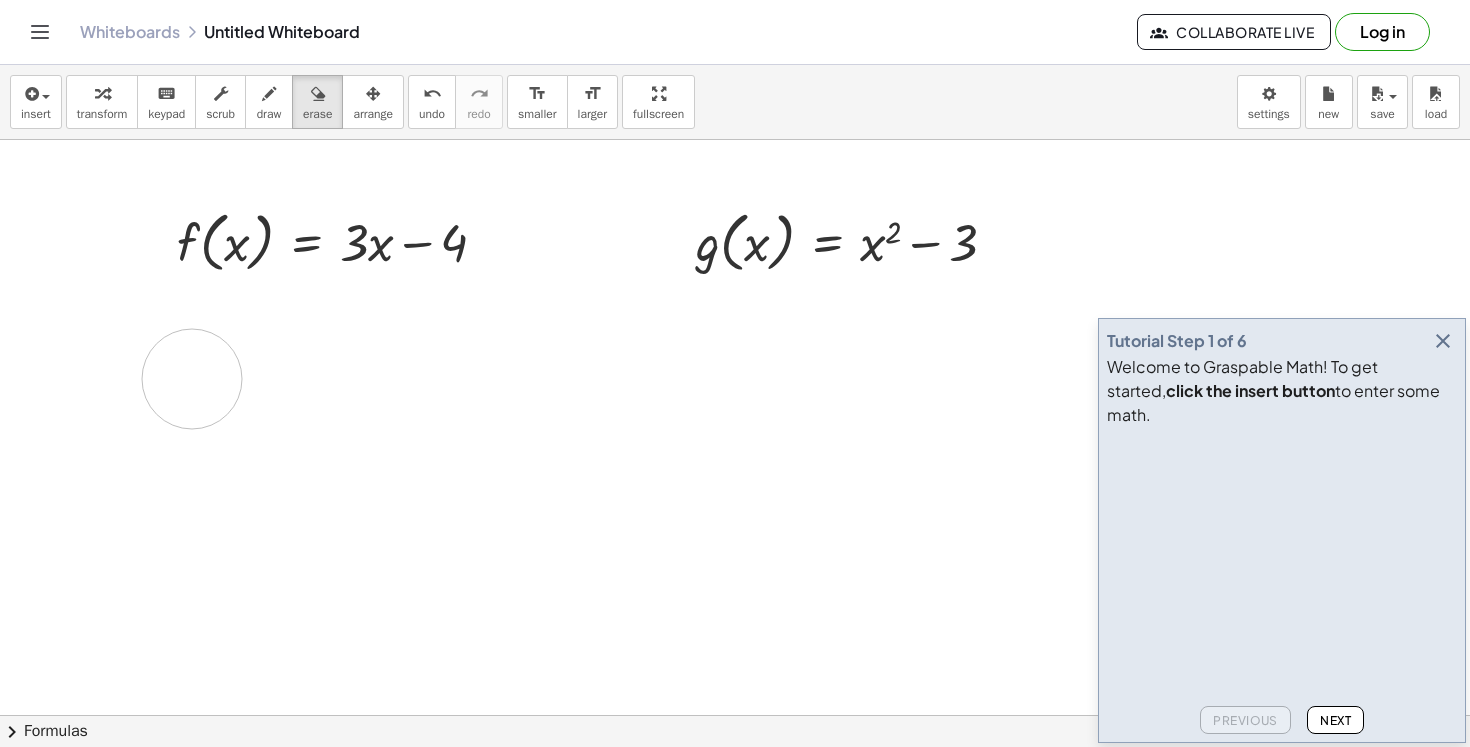 drag, startPoint x: 254, startPoint y: 371, endPoint x: 200, endPoint y: 426, distance: 77.07788 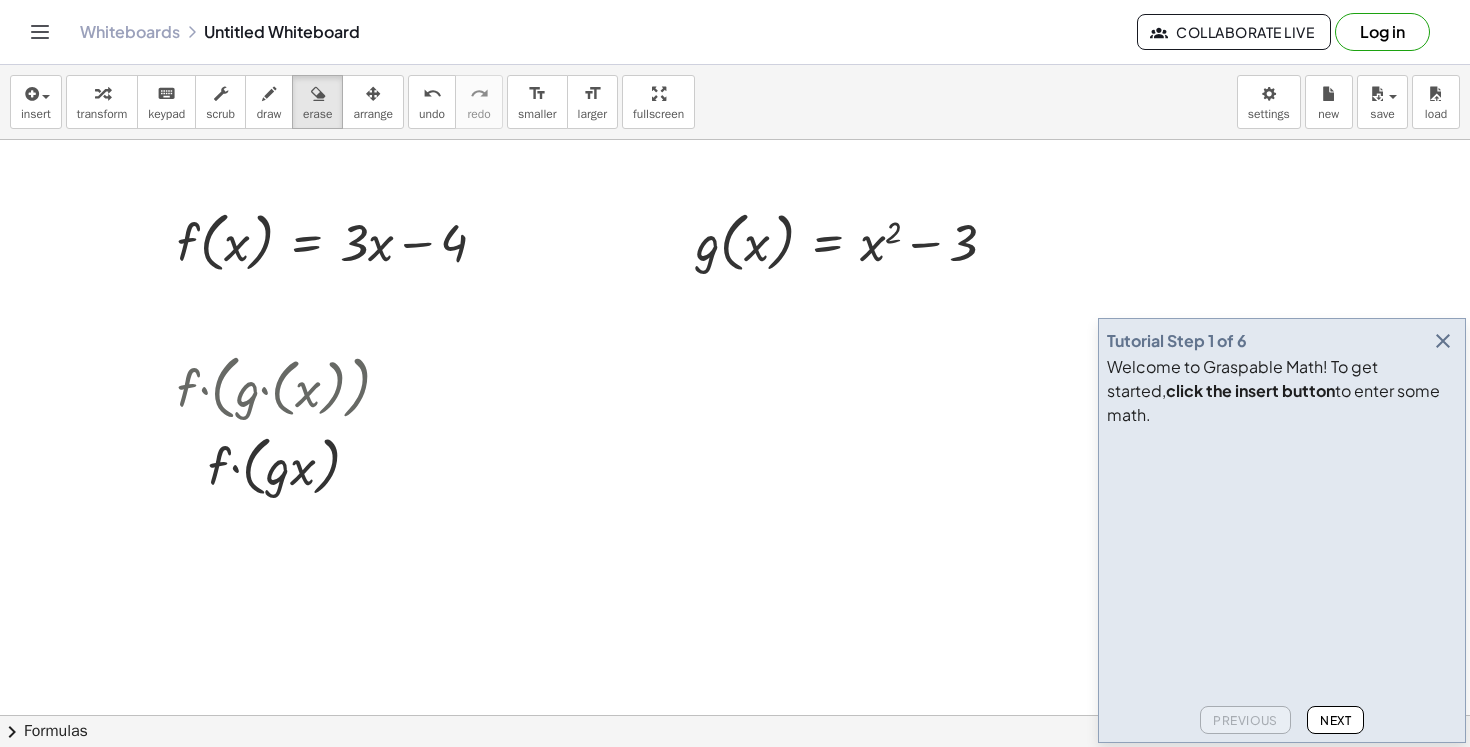 click on "insert select one: Math Expression Function Text Youtube Video Graphing Geometry Geometry 3D transform keyboard keypad scrub draw erase arrange undo undo redo redo format_size smaller format_size larger fullscreen load   save new settings" at bounding box center [735, 102] 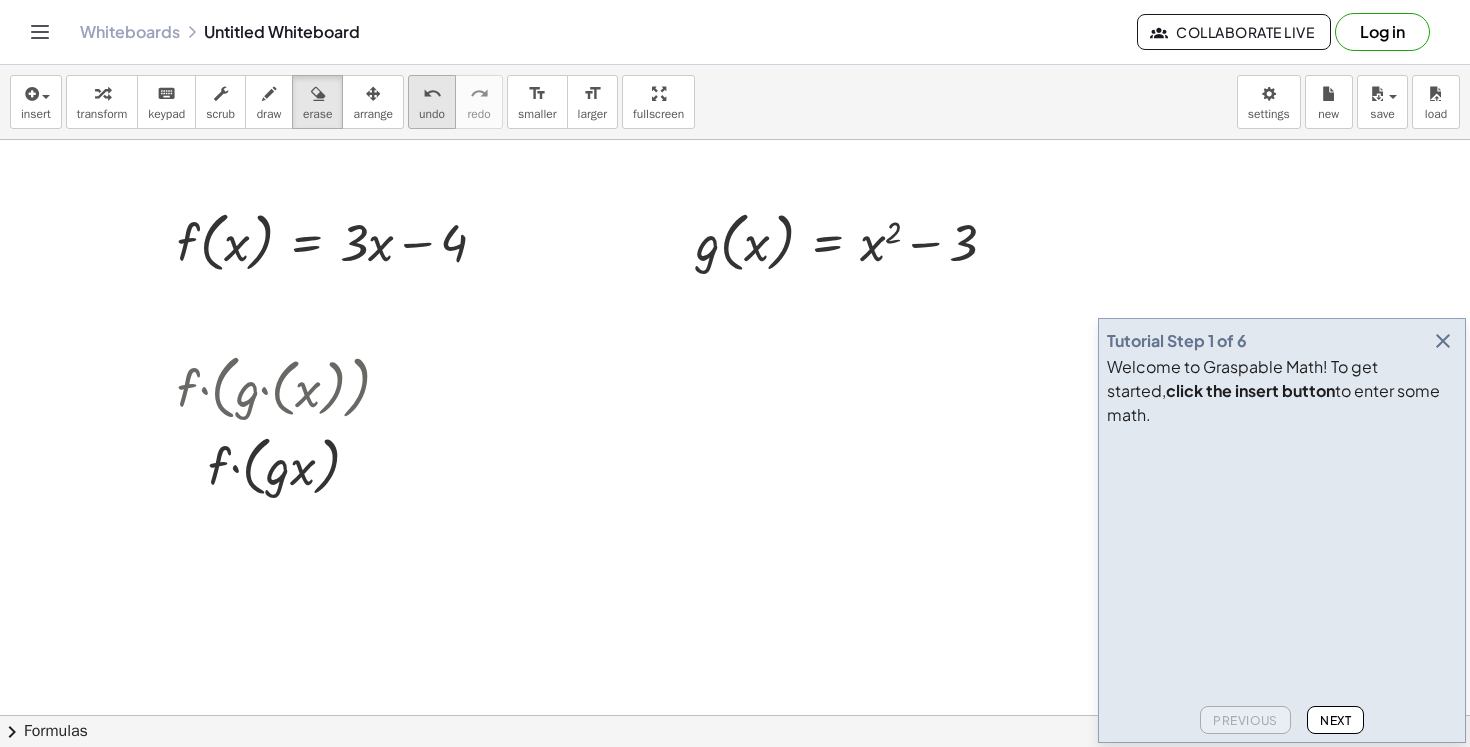 click on "undo undo" at bounding box center (432, 102) 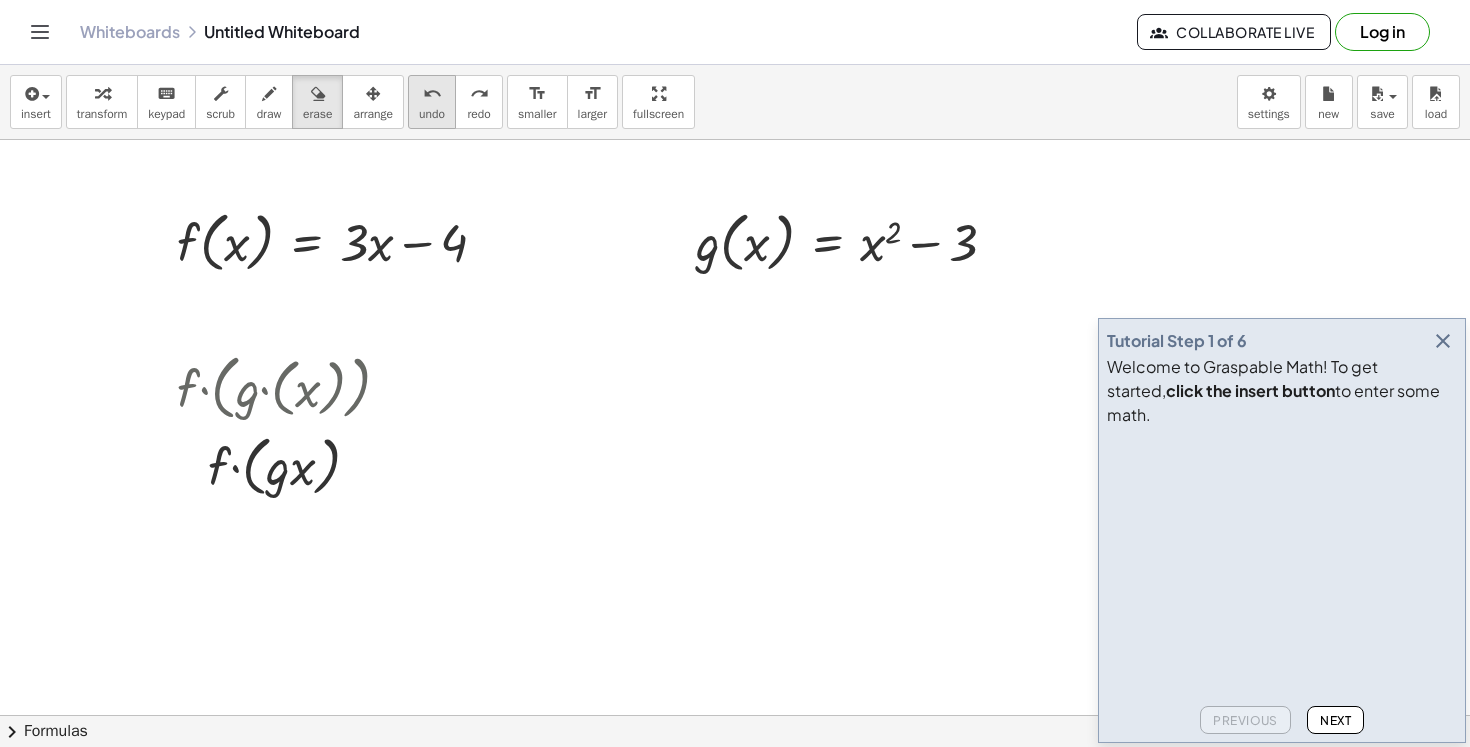 click on "undo undo" at bounding box center [432, 102] 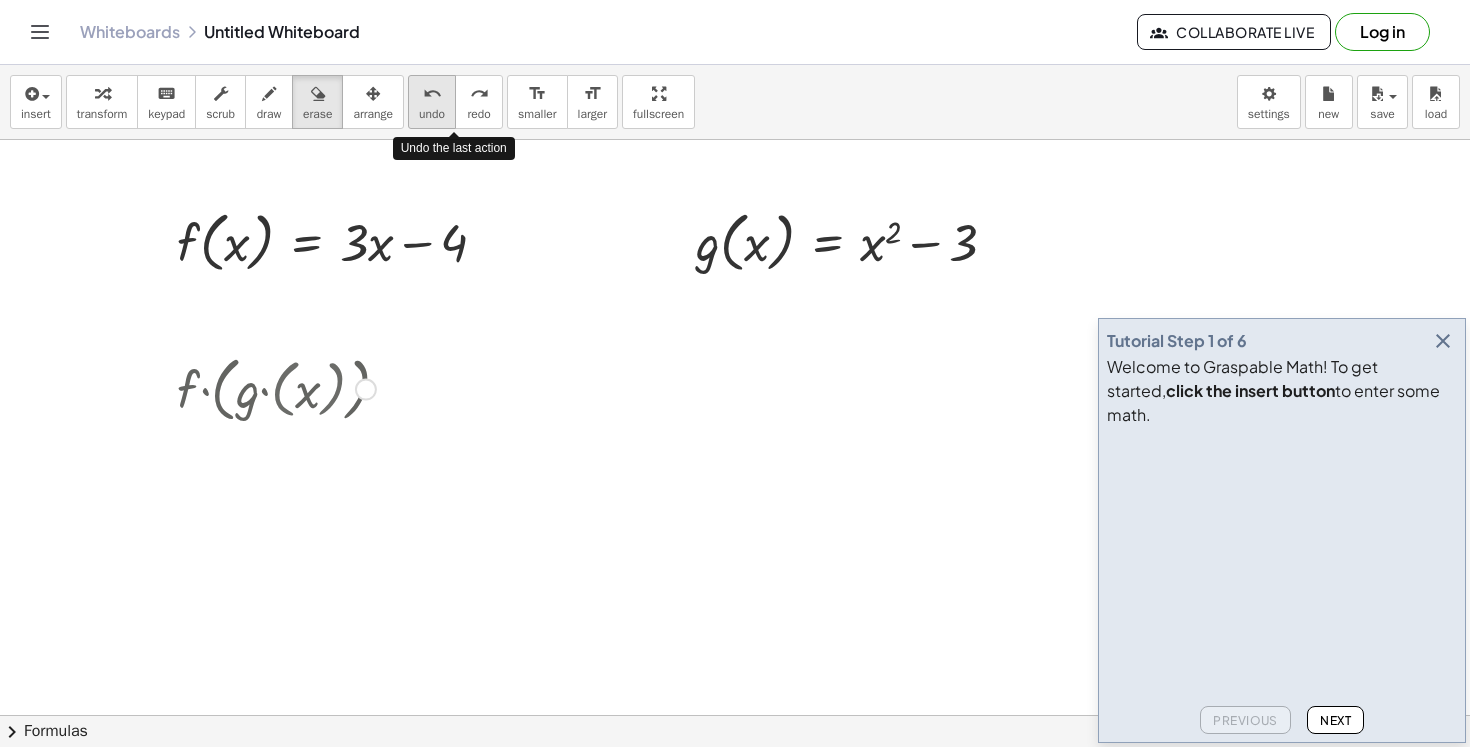 click on "undo undo" at bounding box center [432, 102] 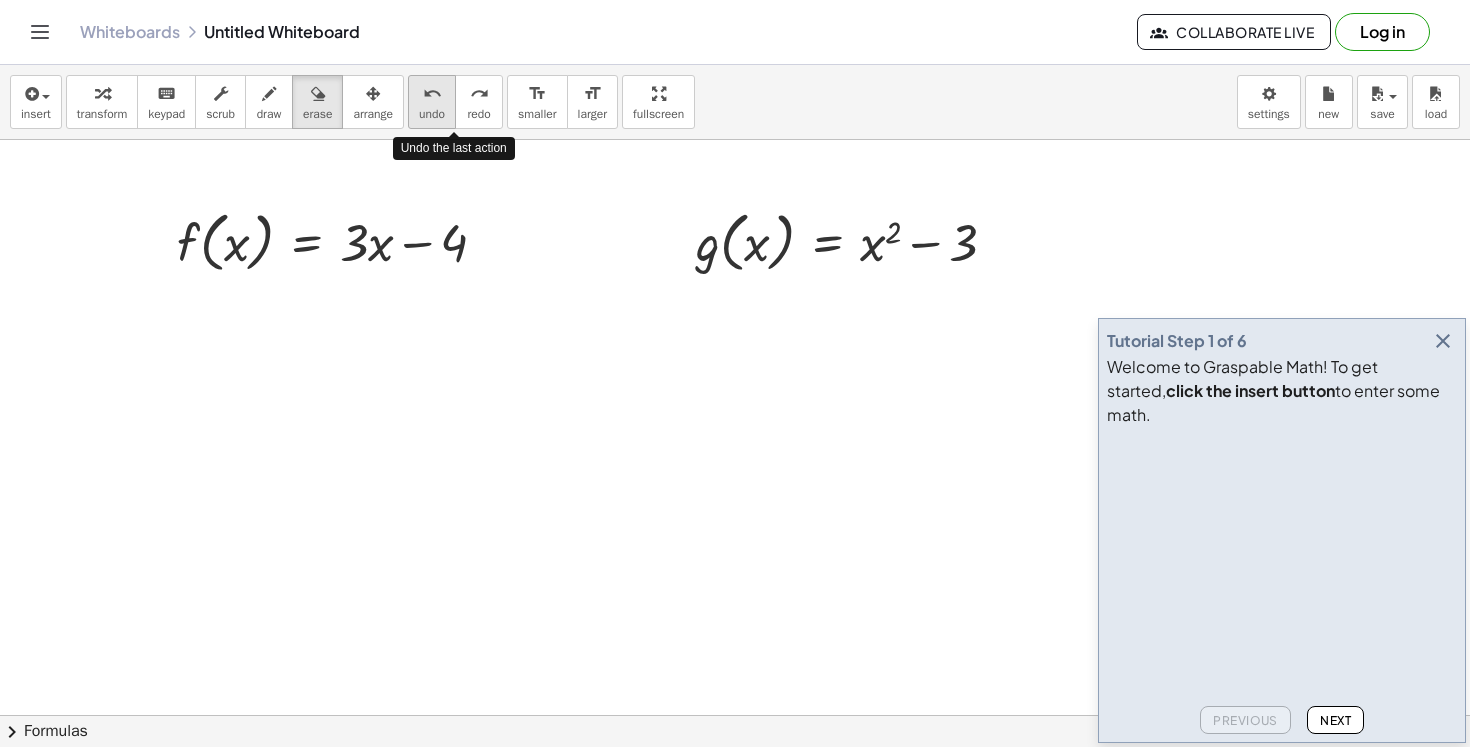 click on "undo undo" at bounding box center (432, 102) 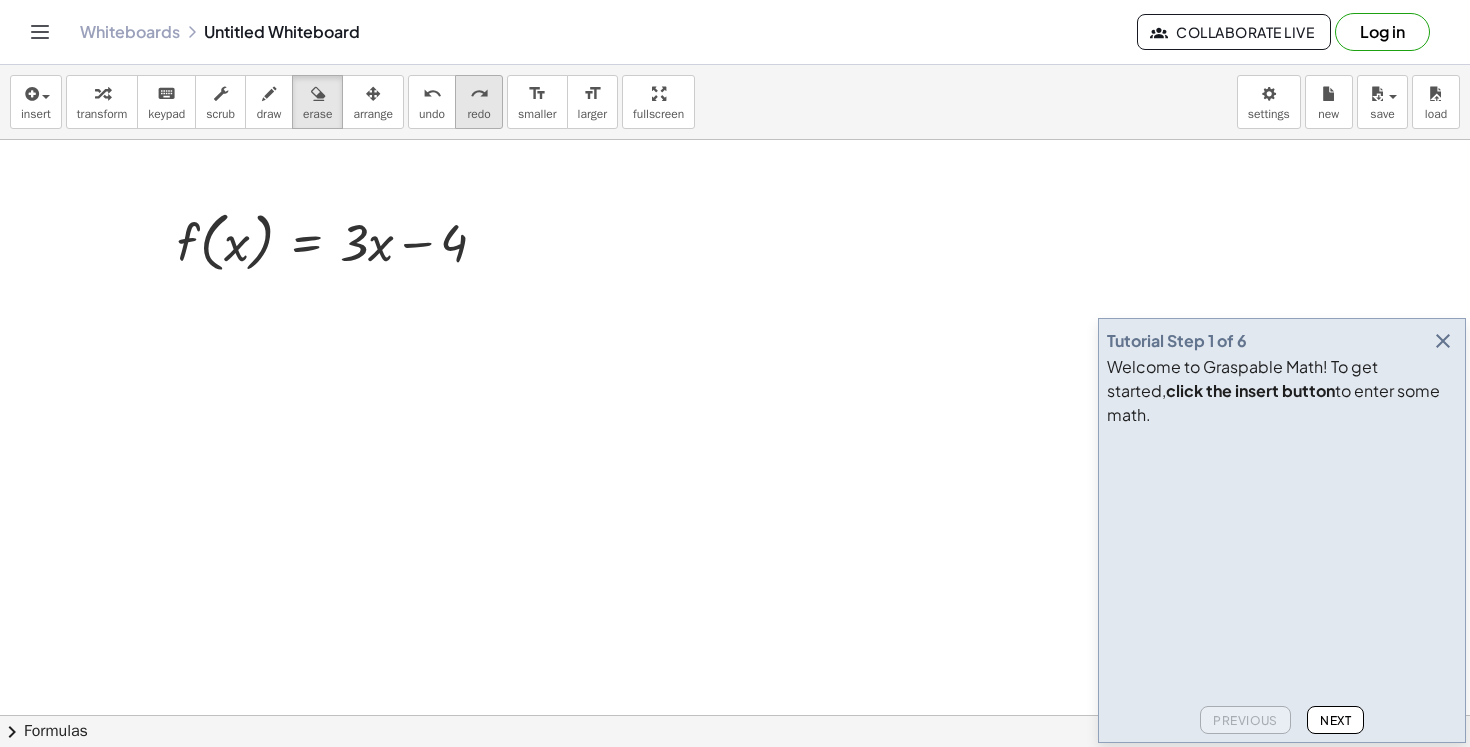 click on "redo redo" at bounding box center [479, 102] 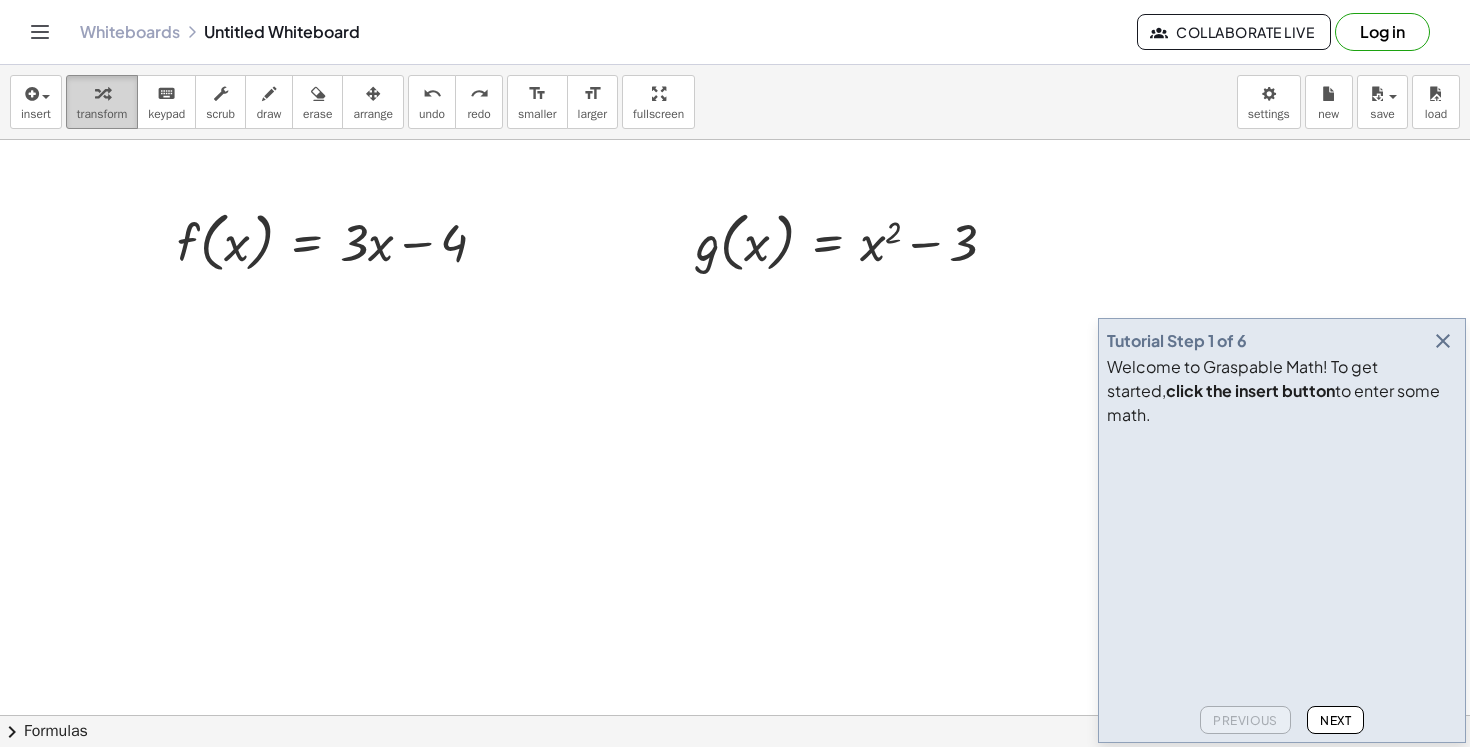 click at bounding box center (102, 93) 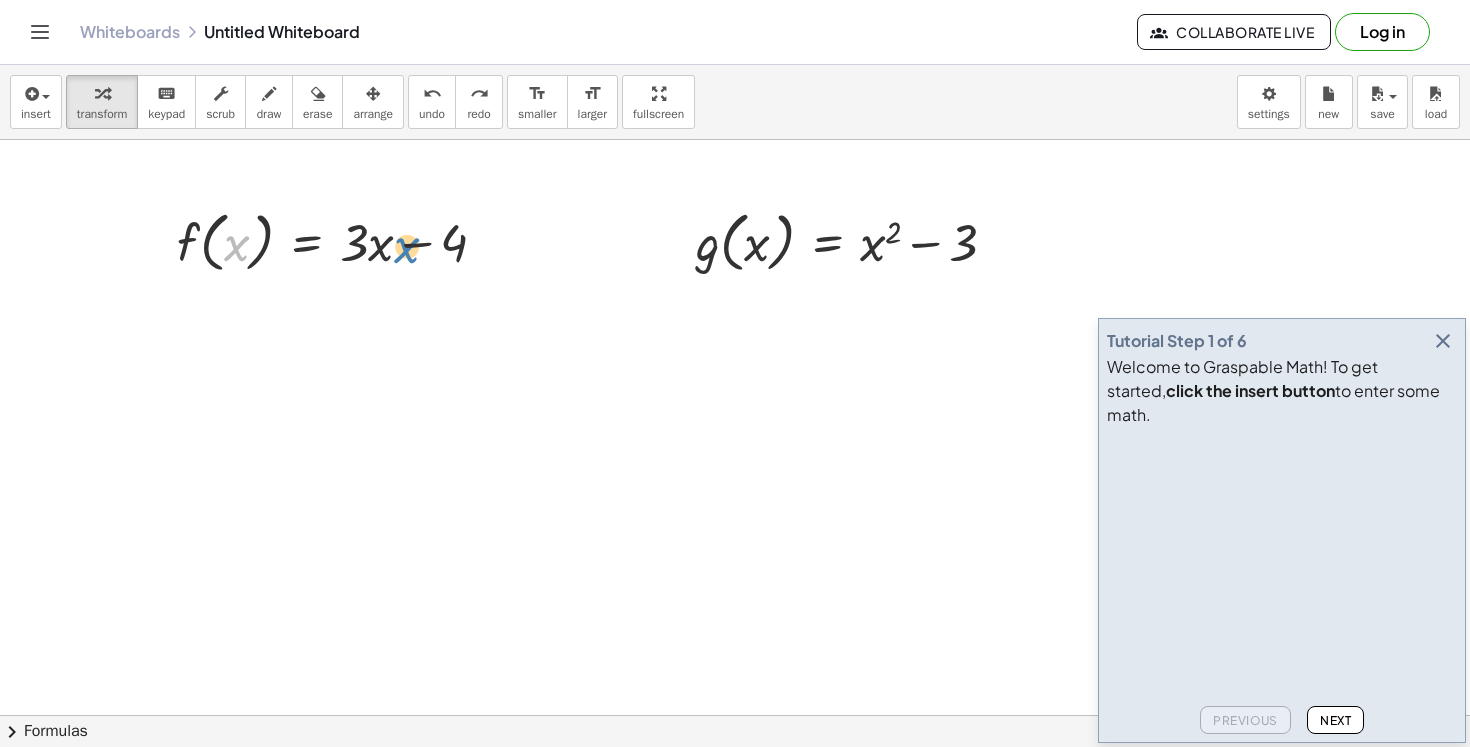 drag, startPoint x: 233, startPoint y: 236, endPoint x: 405, endPoint y: 237, distance: 172.00291 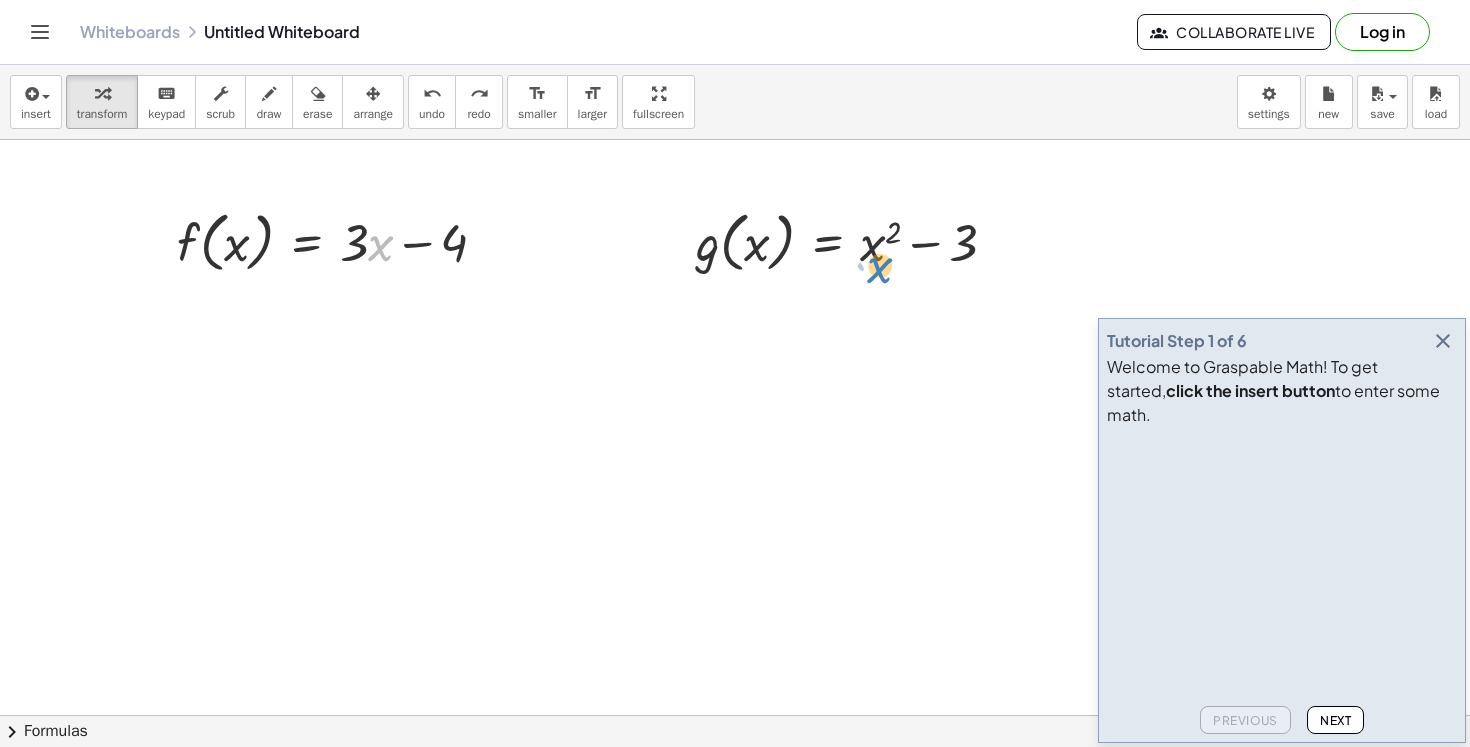 drag, startPoint x: 376, startPoint y: 250, endPoint x: 873, endPoint y: 253, distance: 497.00906 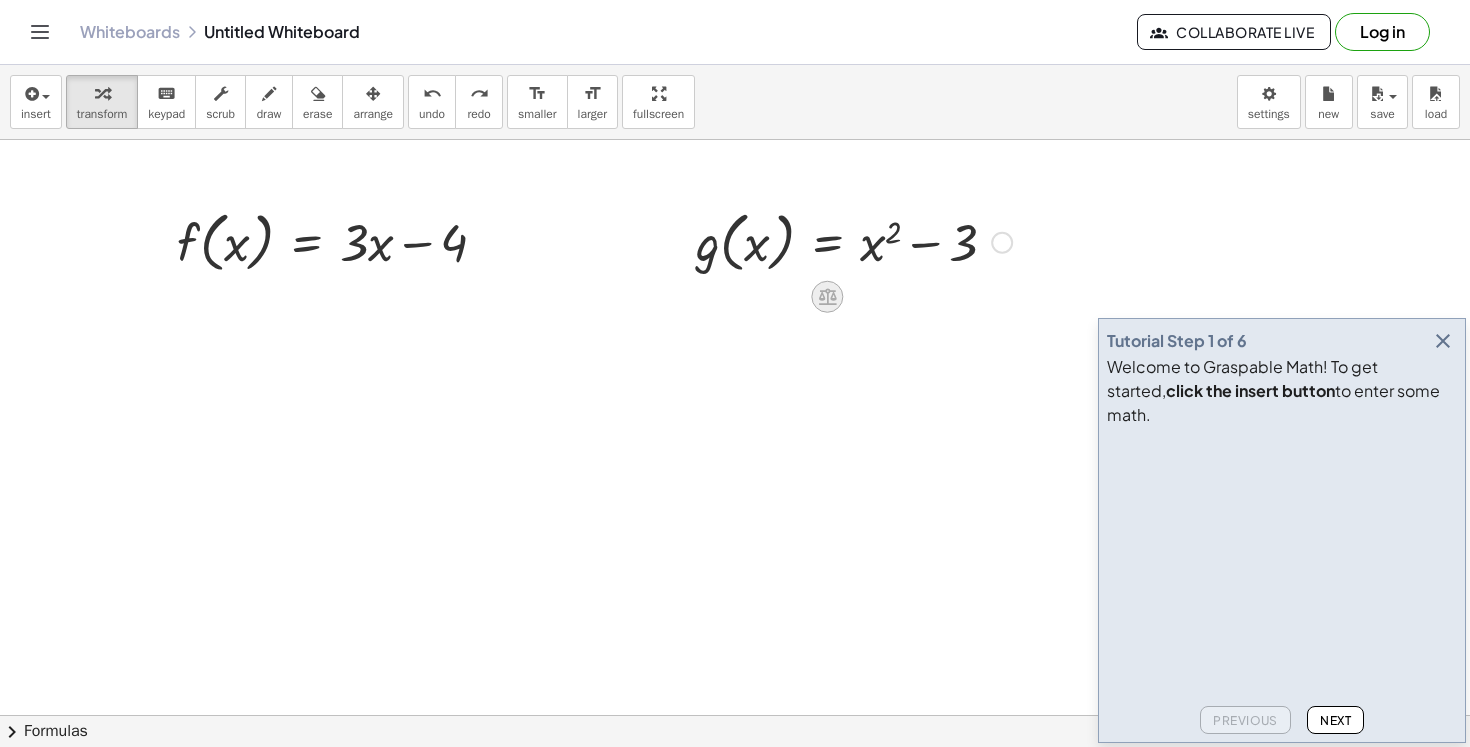 click 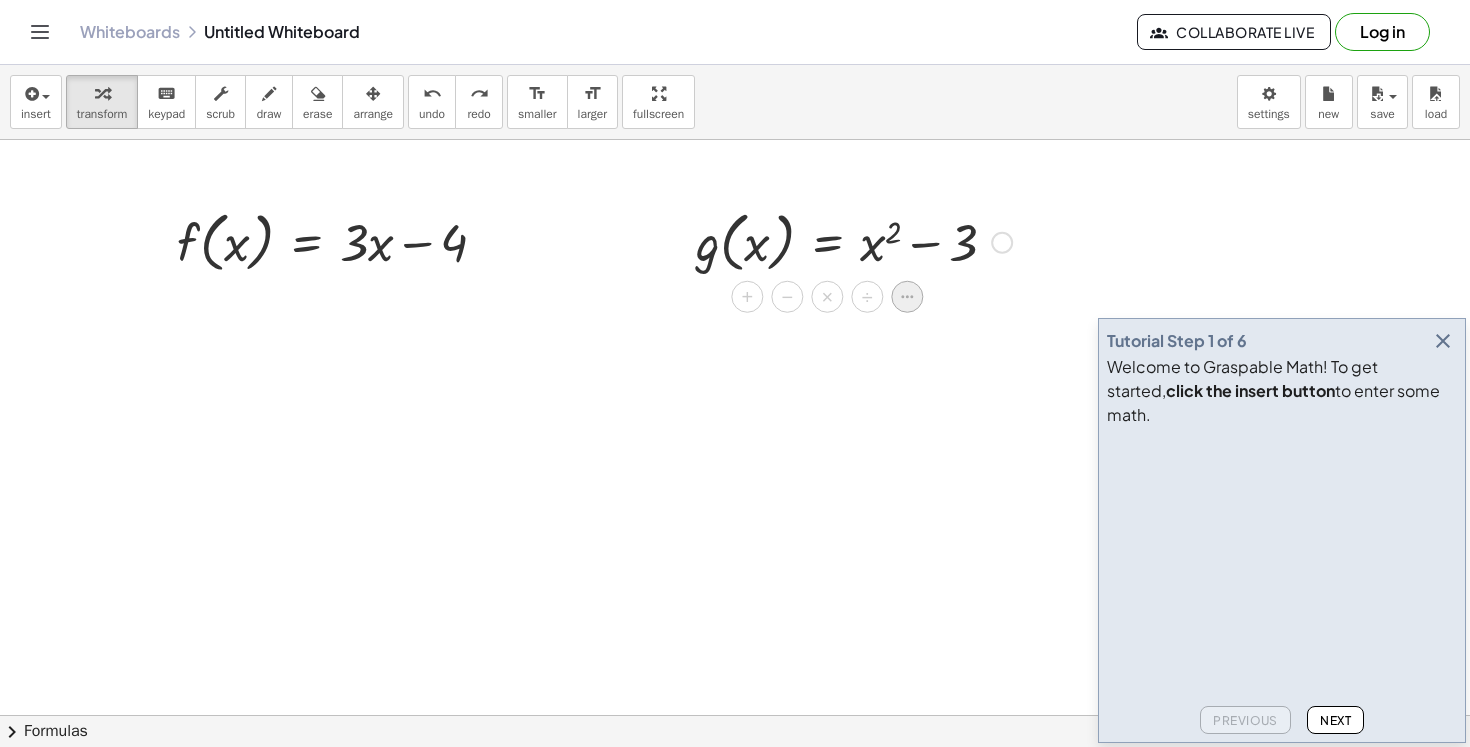 click at bounding box center [907, 297] 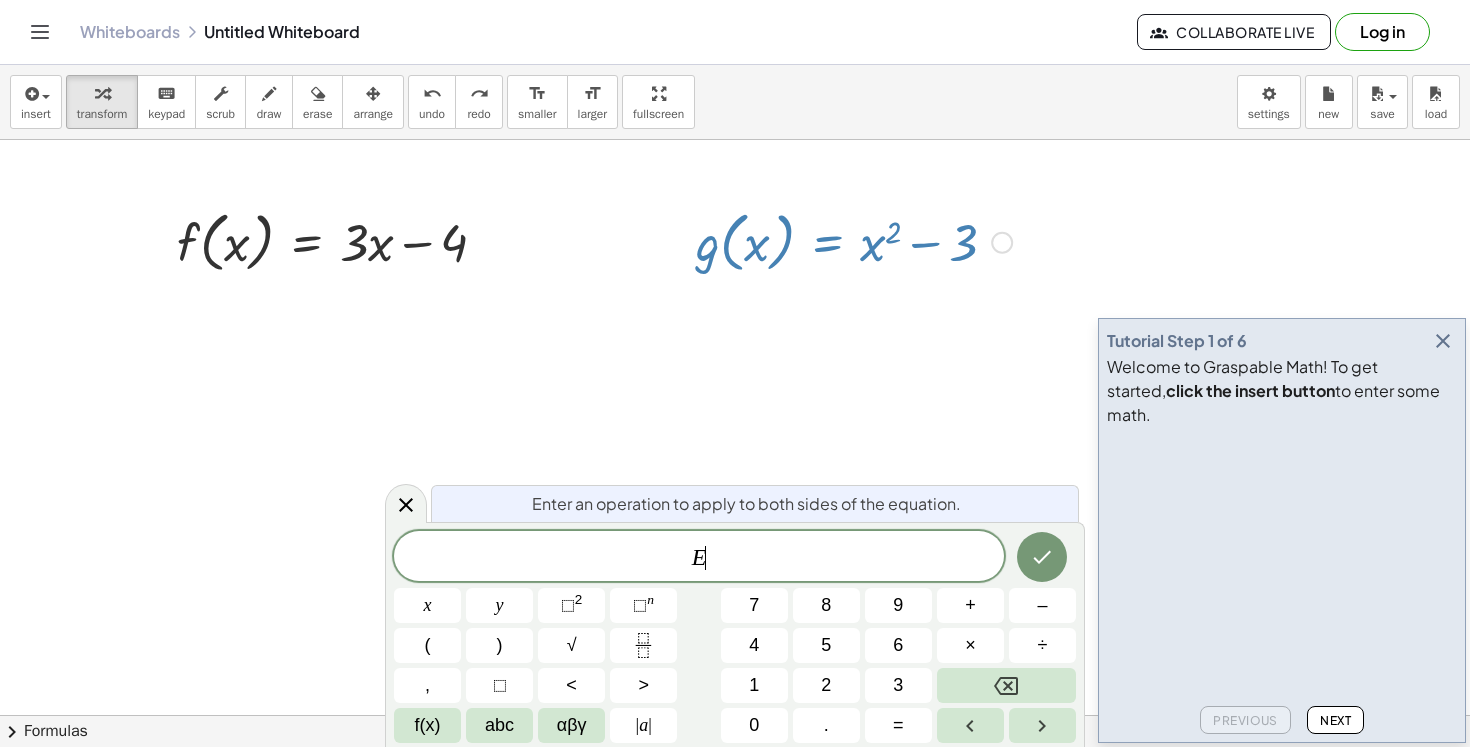 click at bounding box center (735, 780) 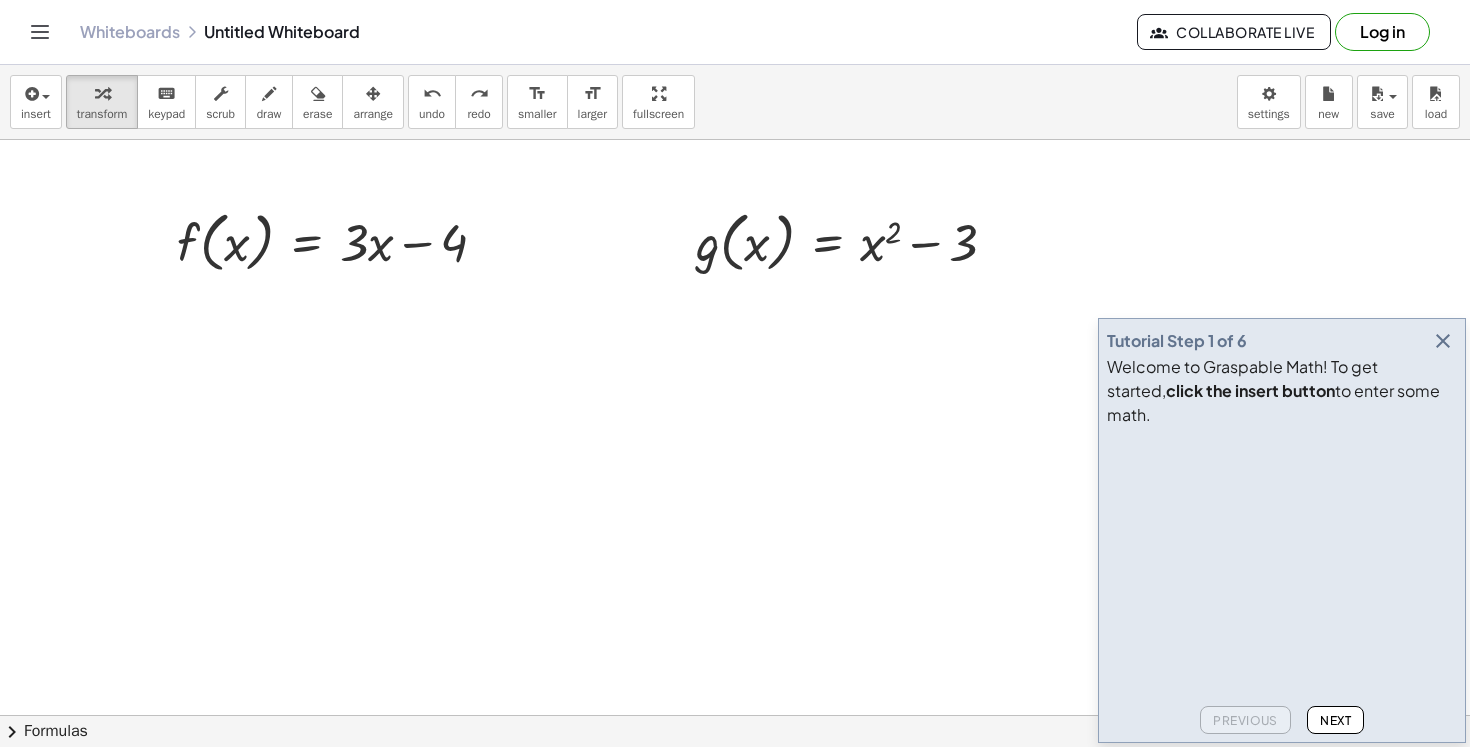 click at bounding box center (735, 780) 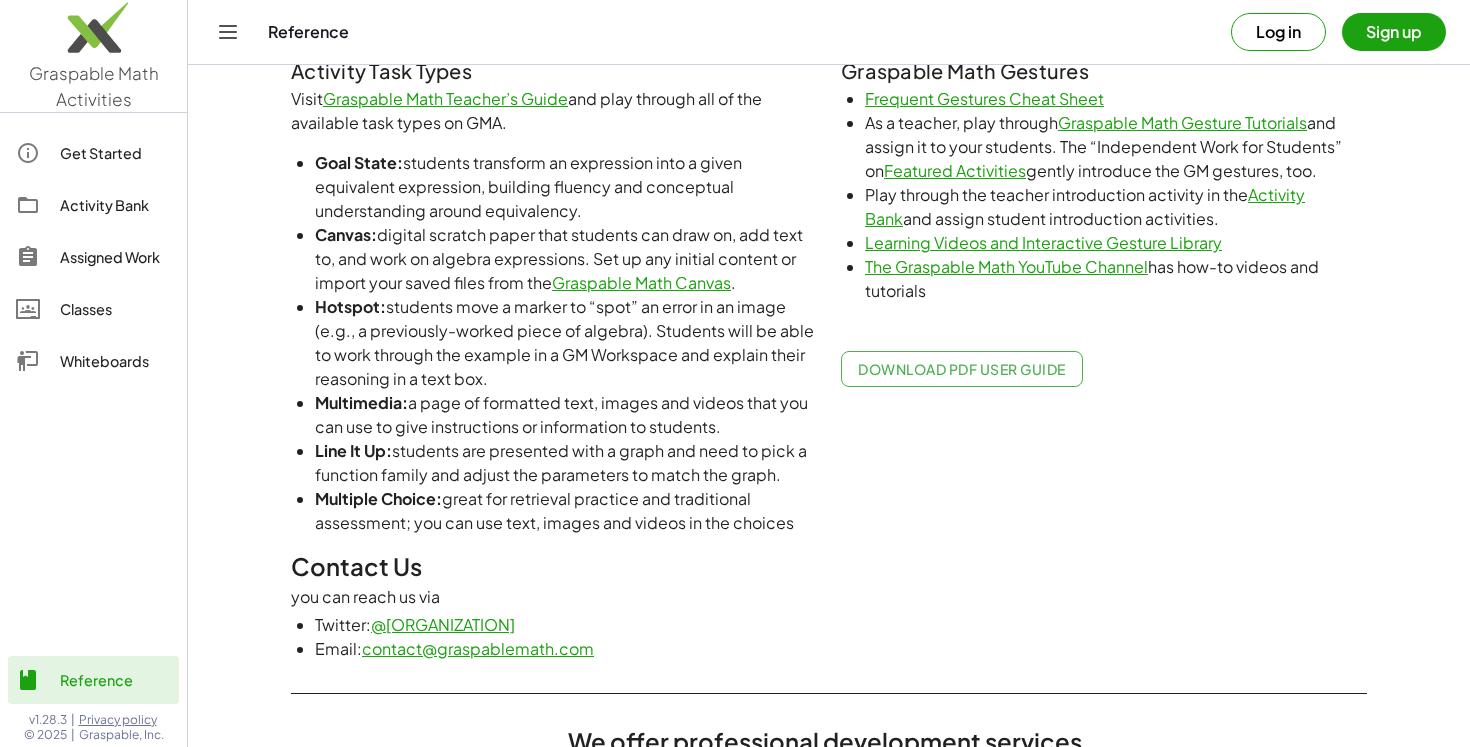 scroll, scrollTop: 1094, scrollLeft: 0, axis: vertical 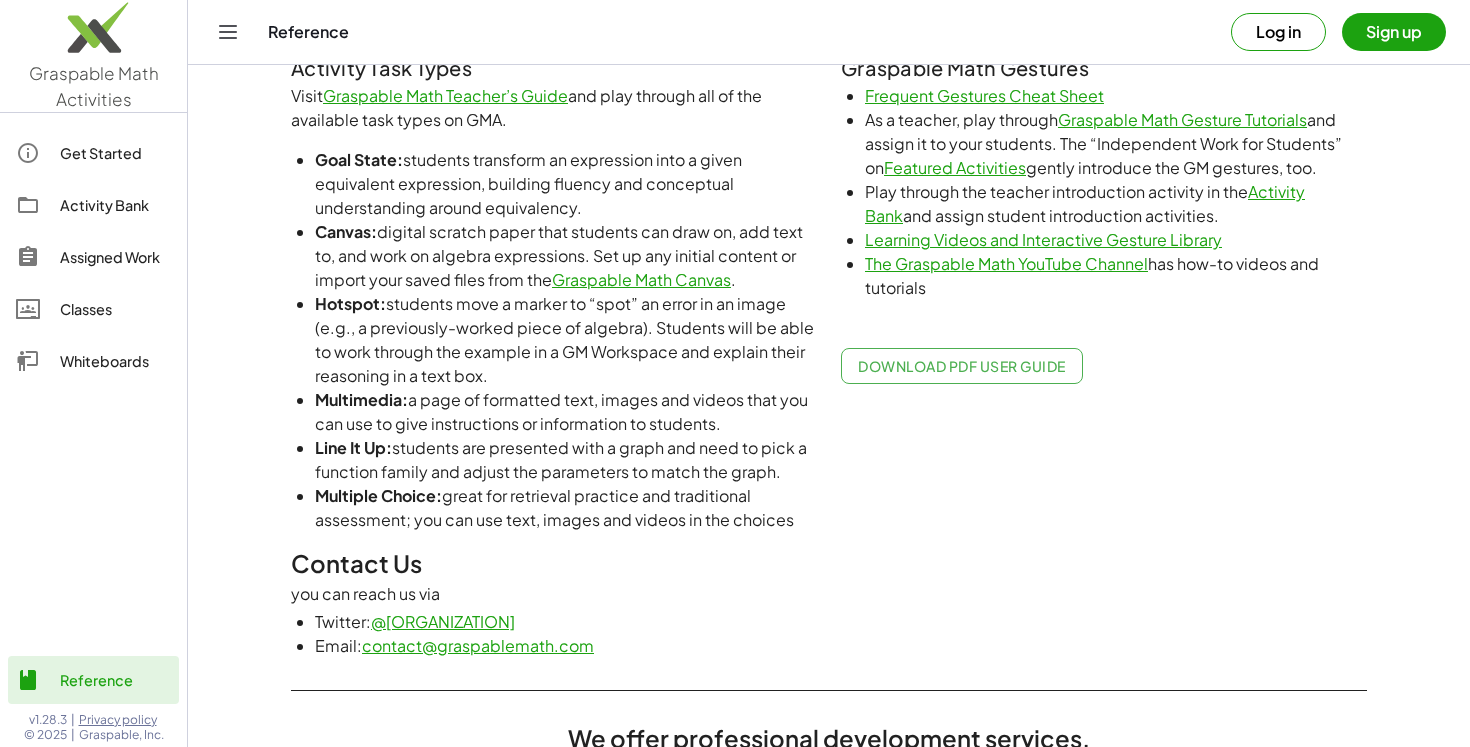click on "Frequent Gestures Cheat Sheet" at bounding box center (984, 95) 